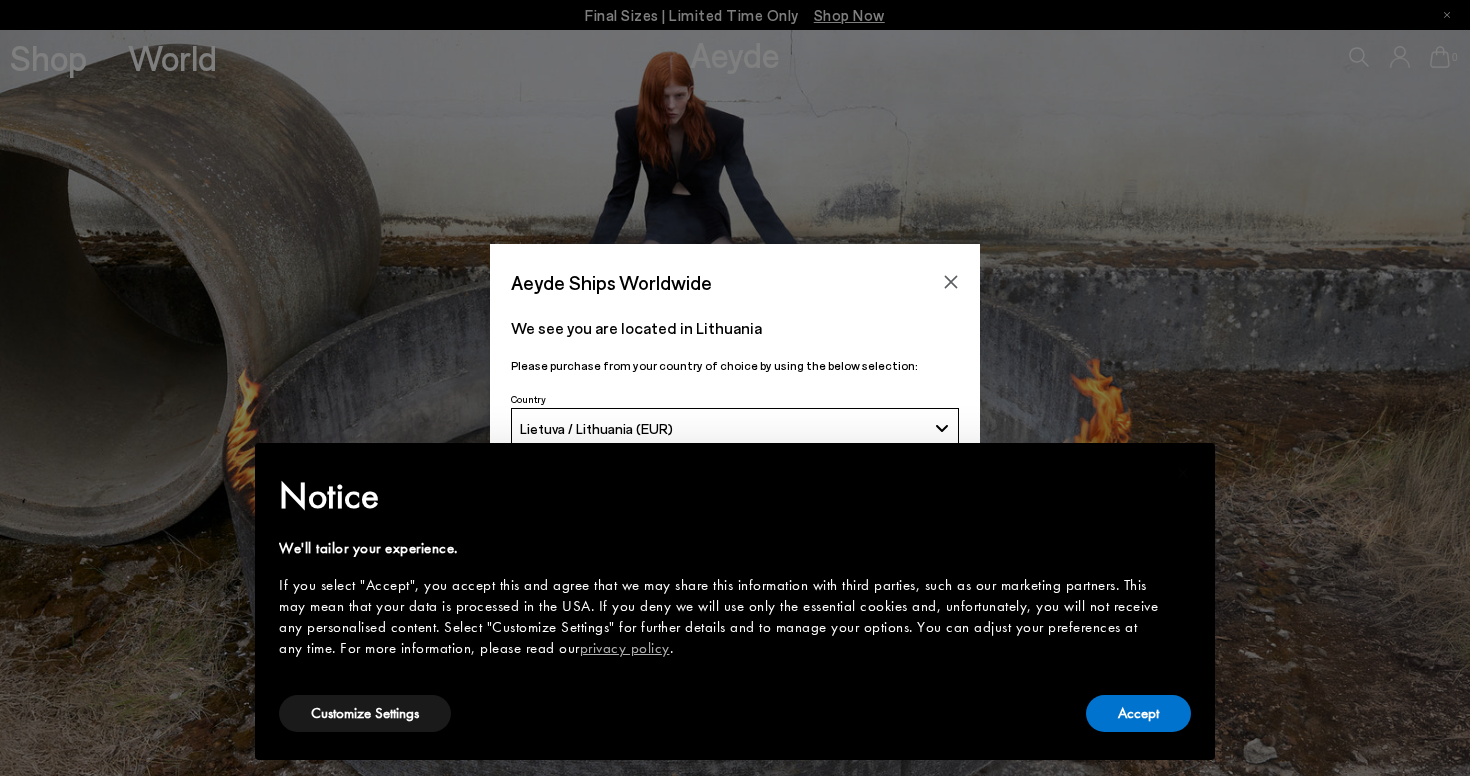 scroll, scrollTop: 0, scrollLeft: 0, axis: both 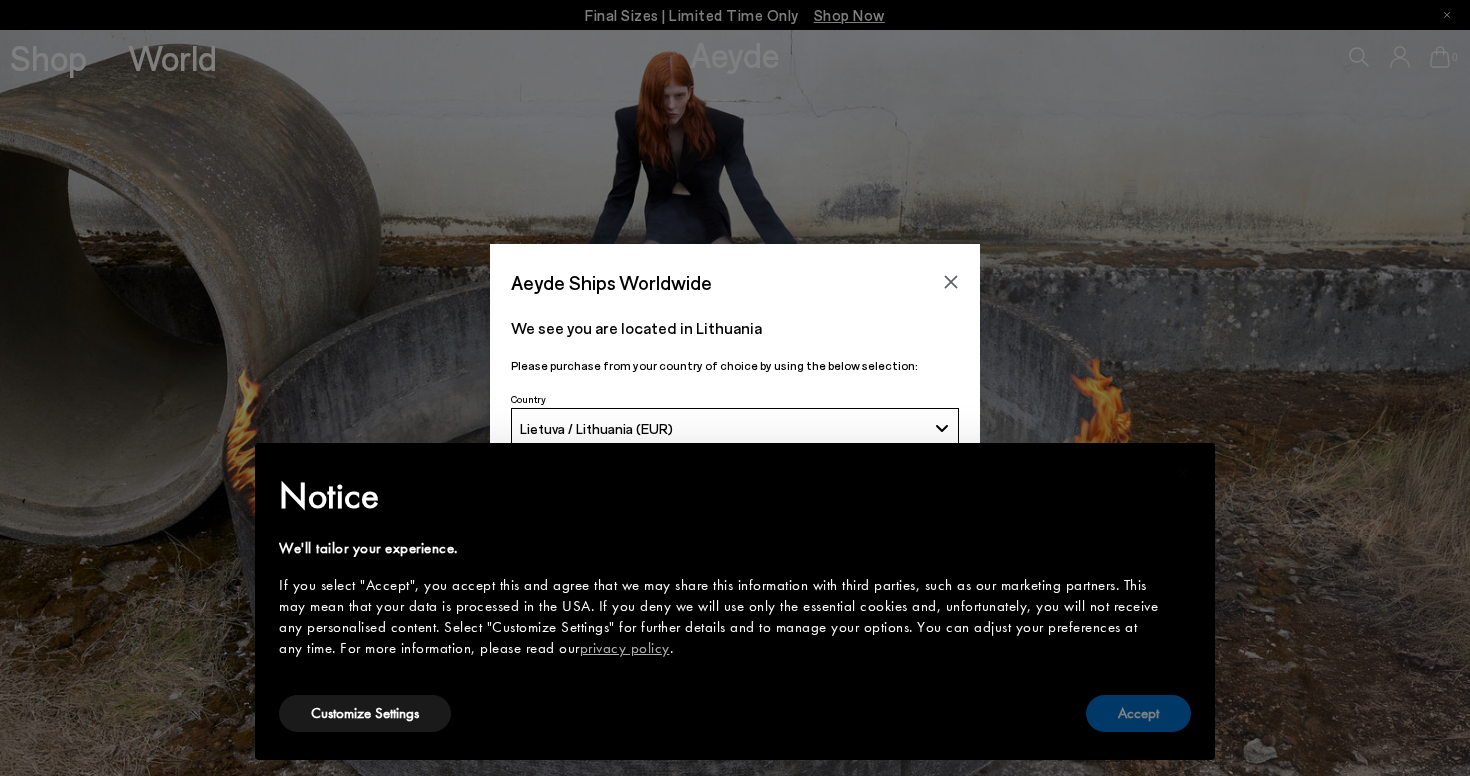 click on "Accept" at bounding box center [1138, 713] 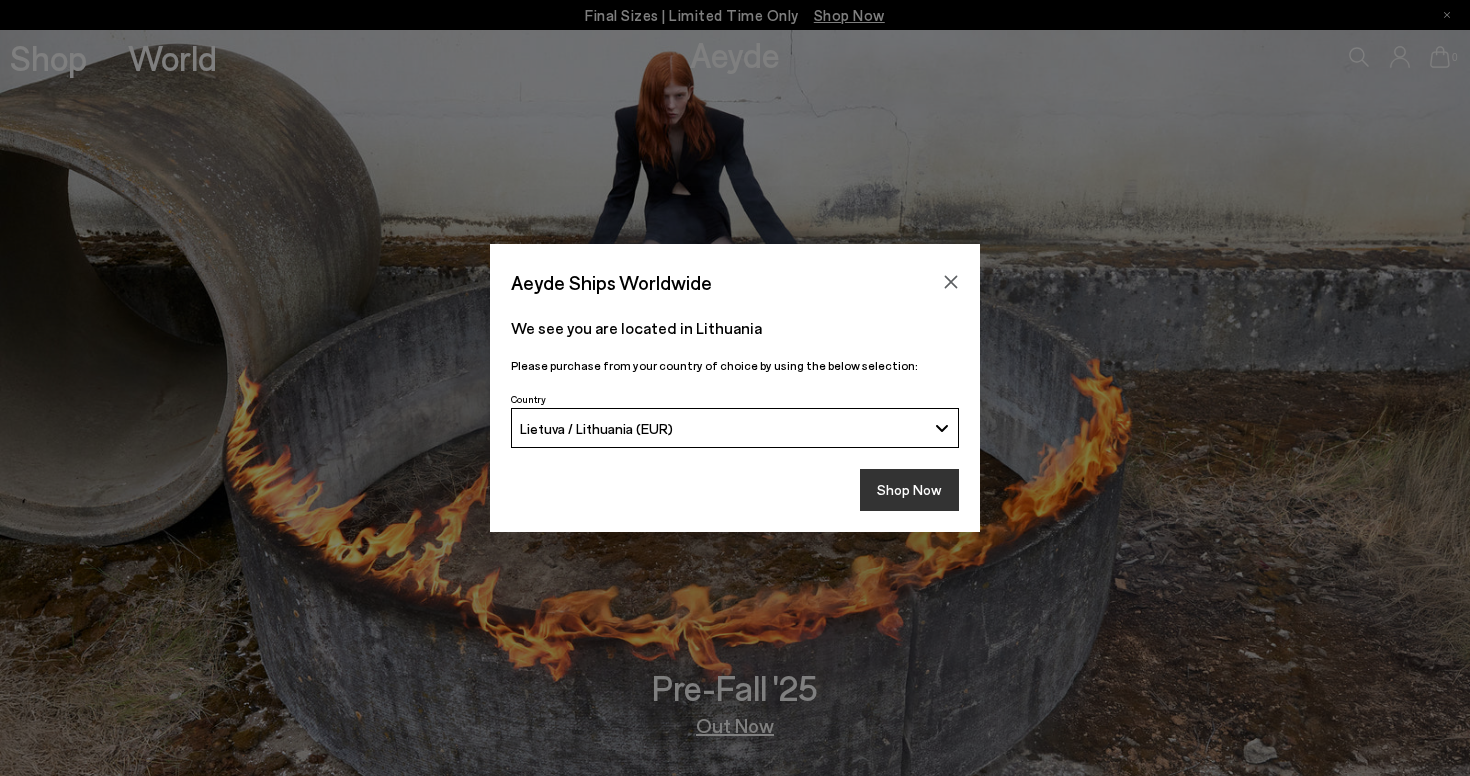 click on "Shop Now" at bounding box center [909, 490] 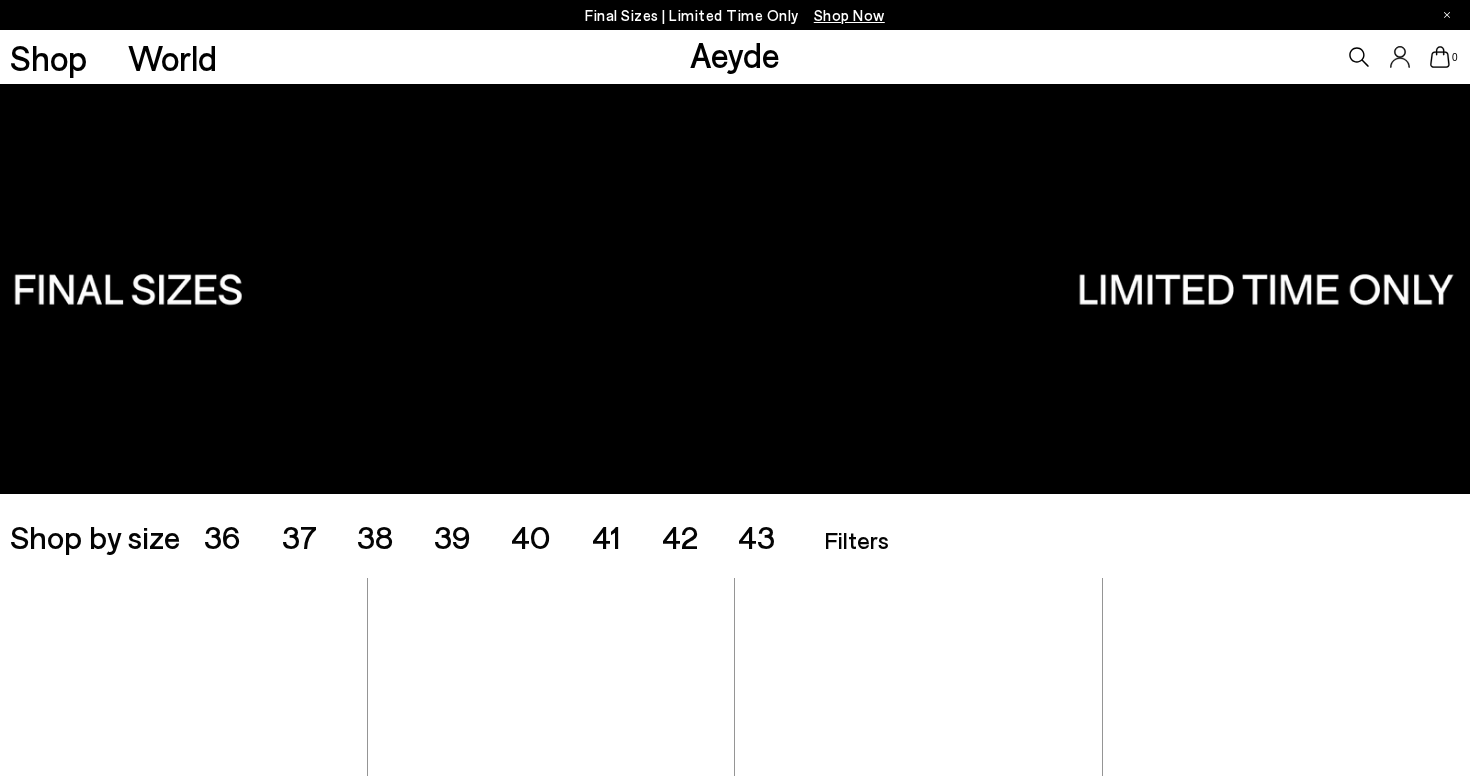 scroll, scrollTop: 0, scrollLeft: 0, axis: both 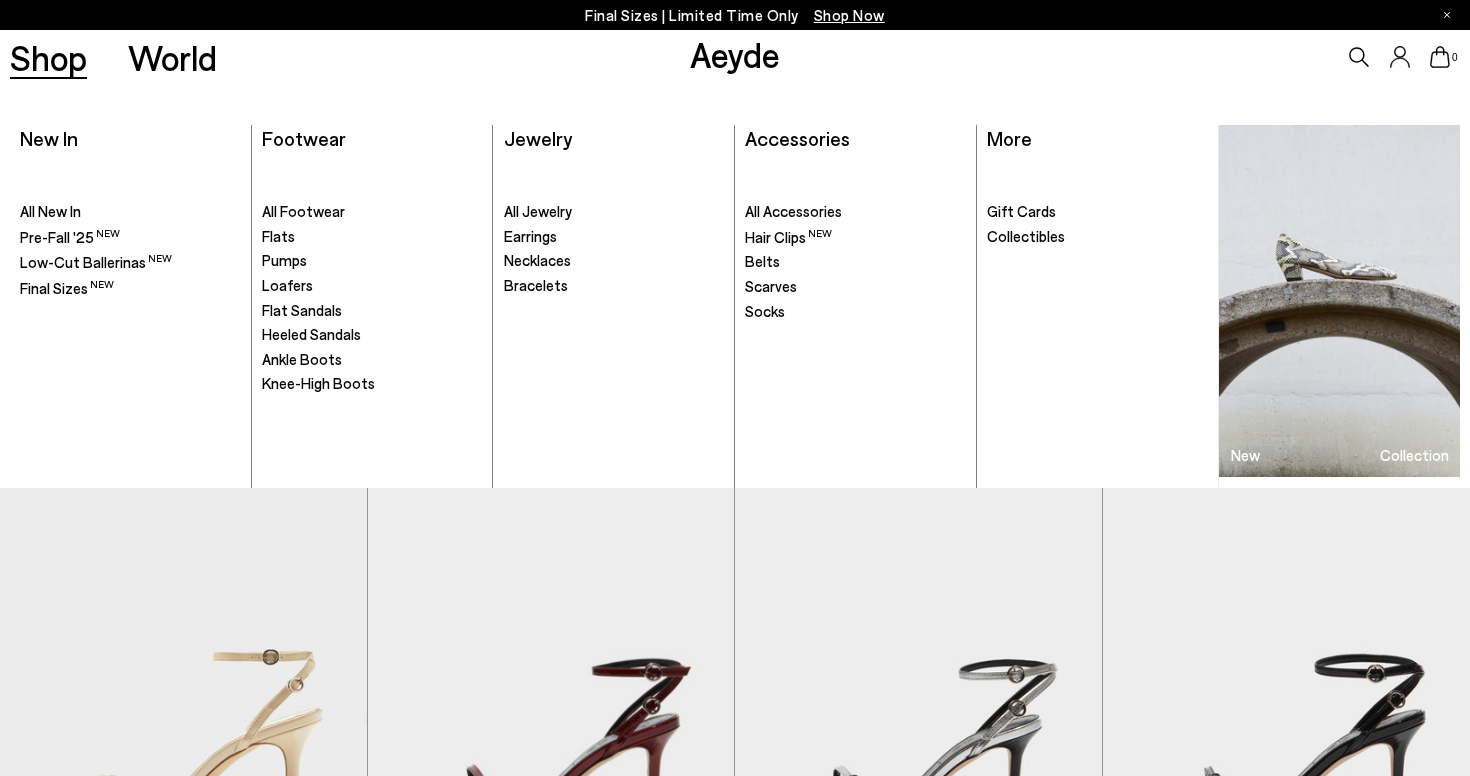 click on "Shop" at bounding box center [48, 57] 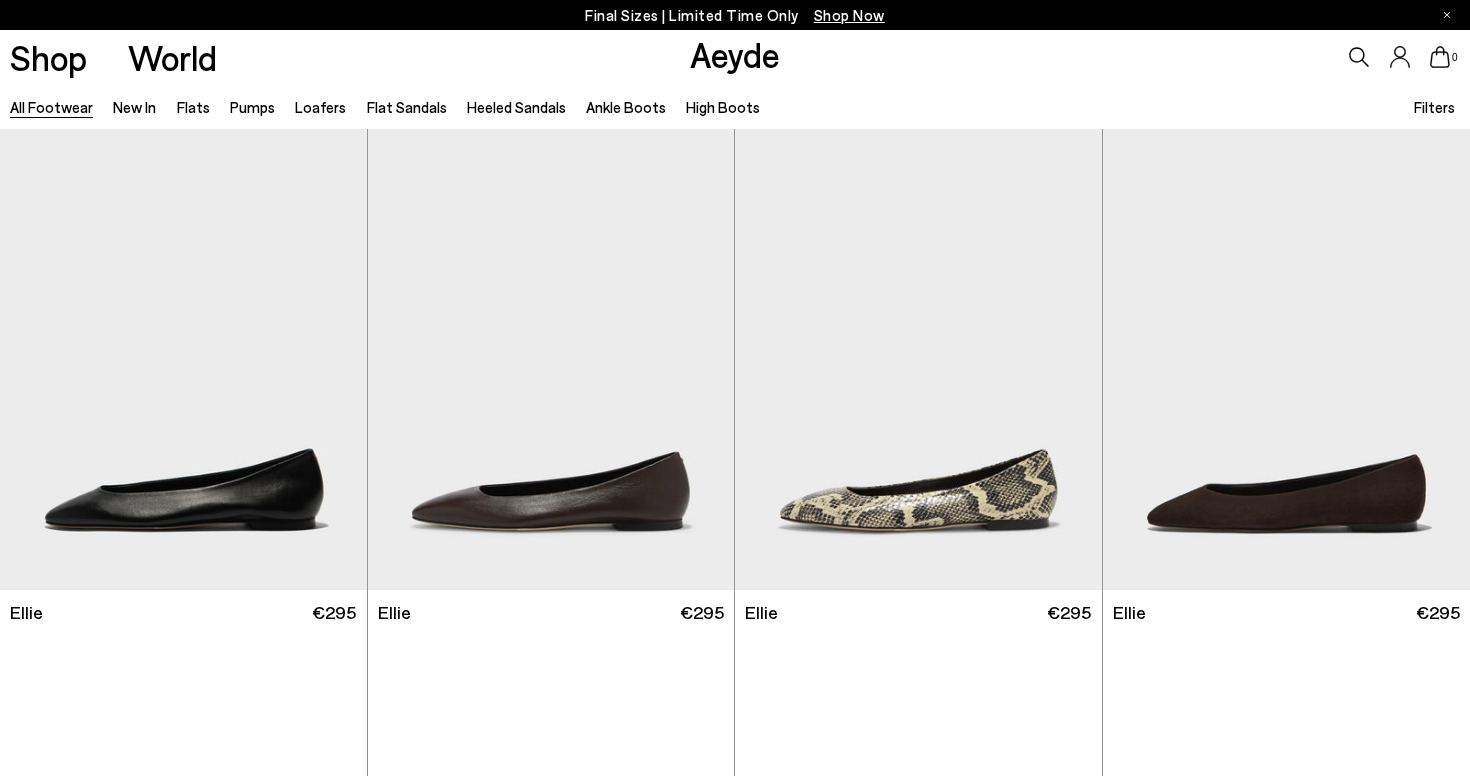 scroll, scrollTop: 0, scrollLeft: 0, axis: both 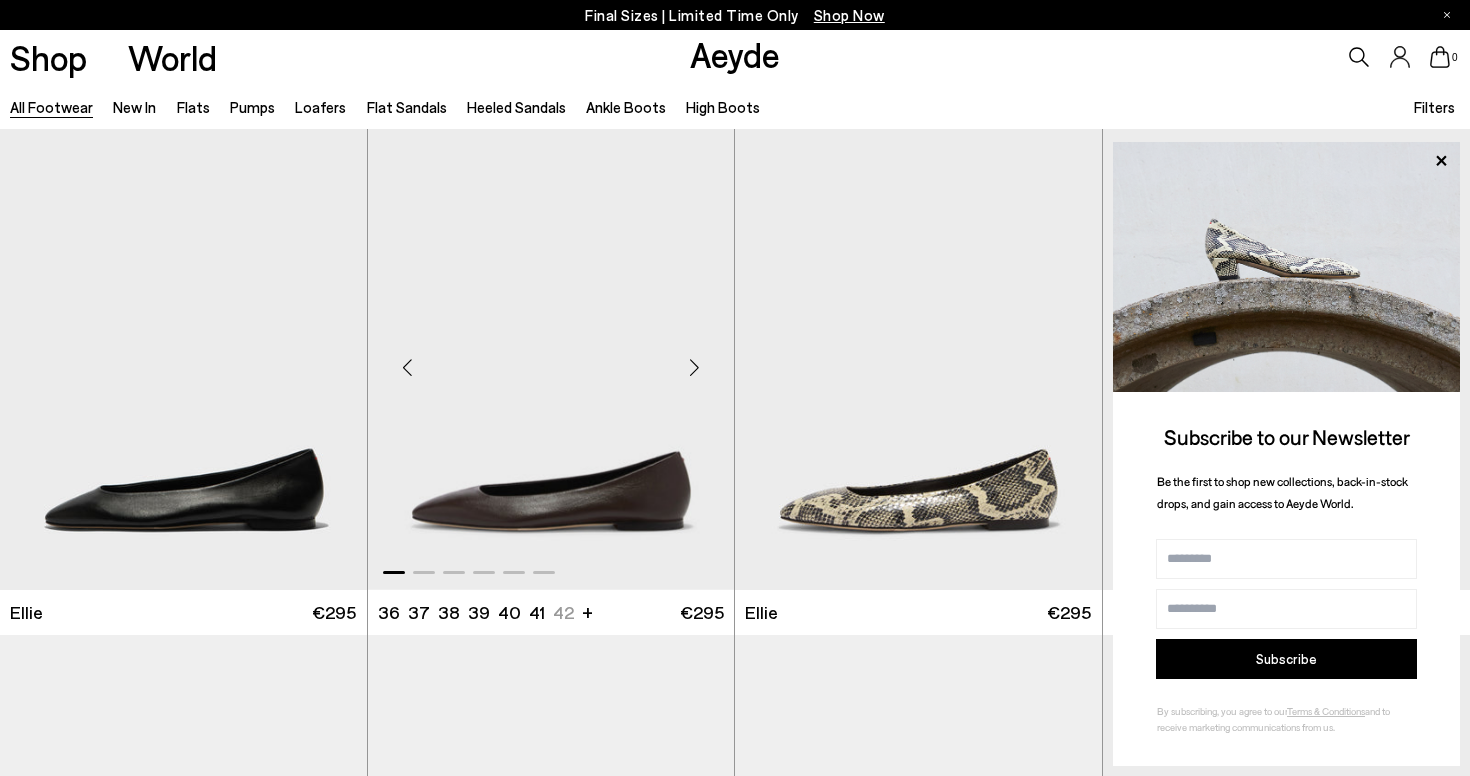 click at bounding box center [694, 368] 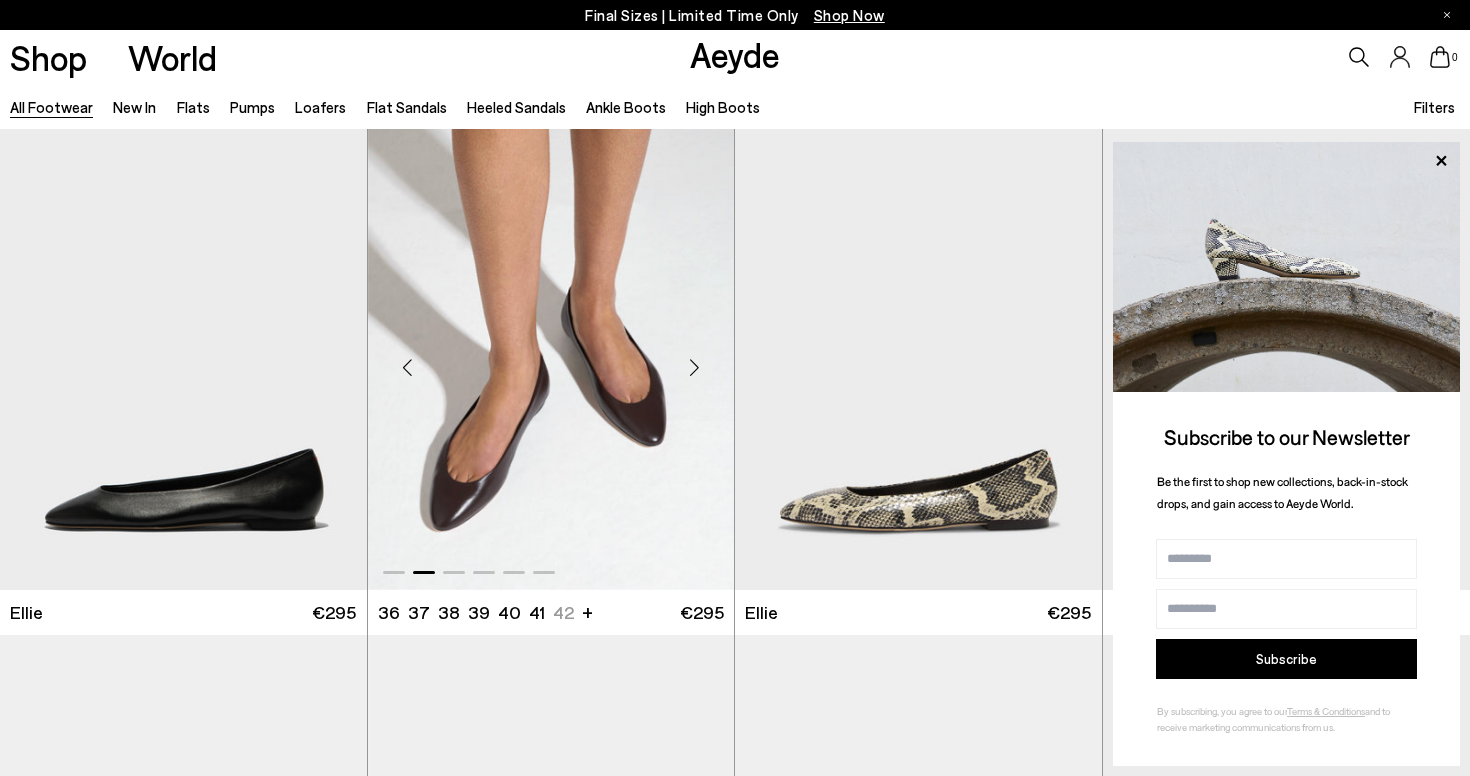 click at bounding box center (694, 368) 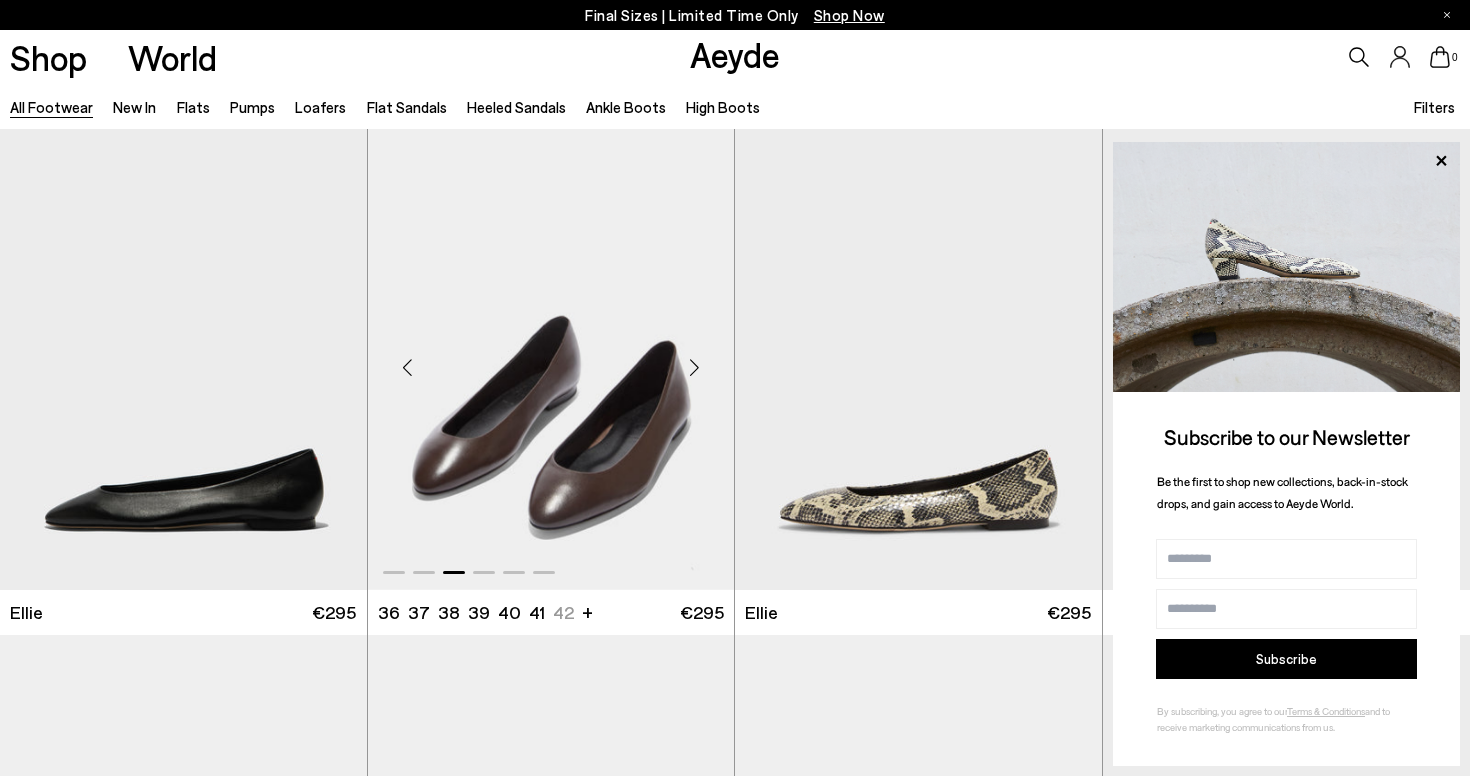 click at bounding box center [694, 368] 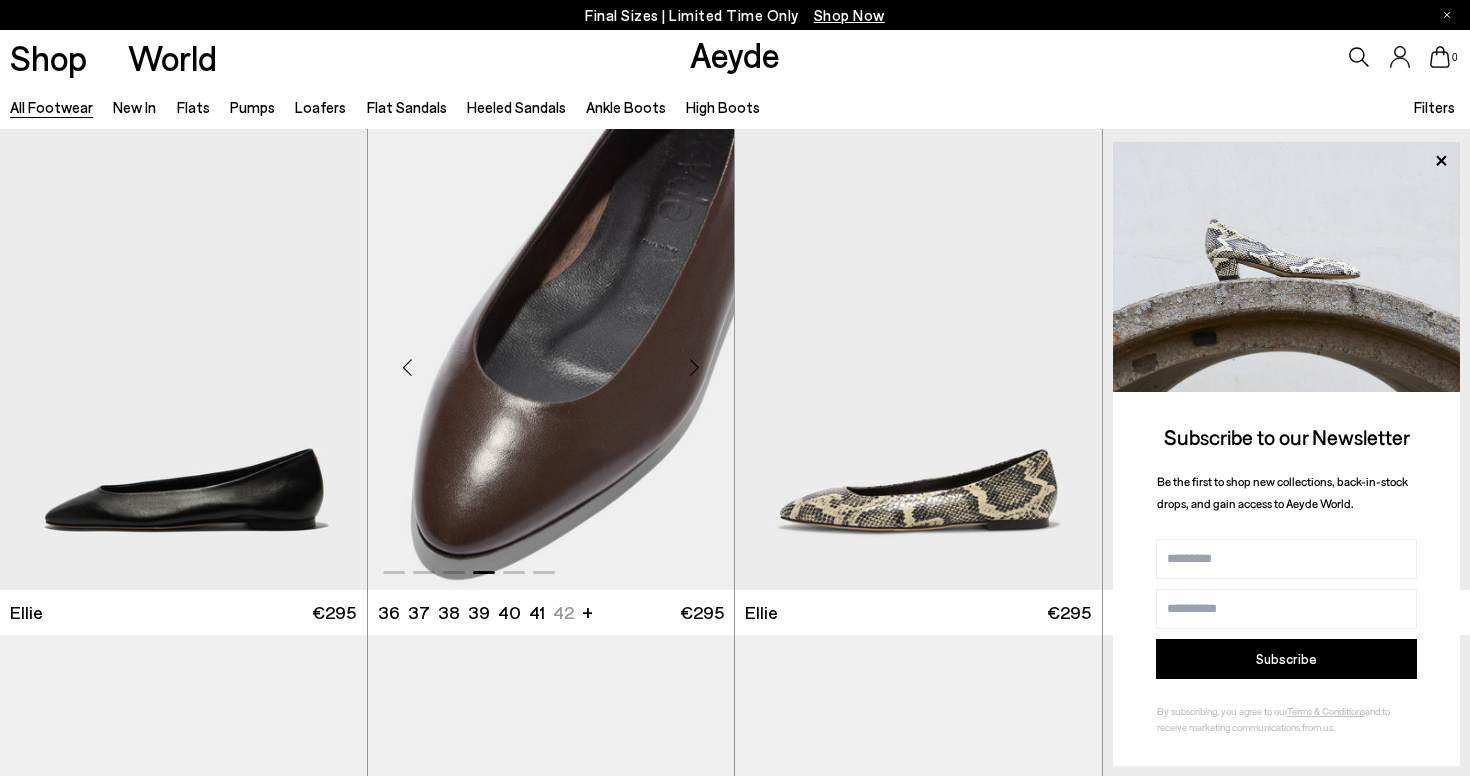 click at bounding box center (694, 368) 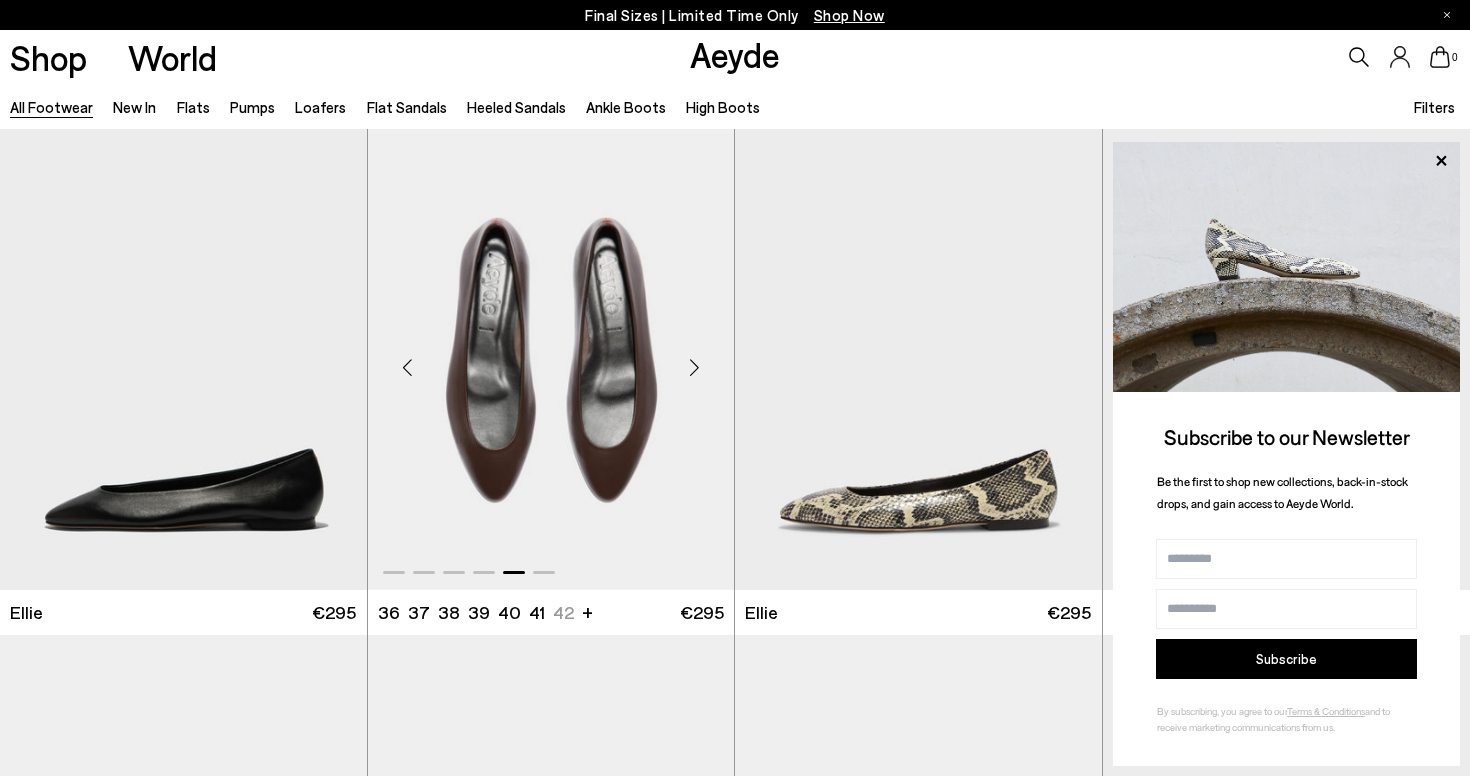 click at bounding box center (694, 368) 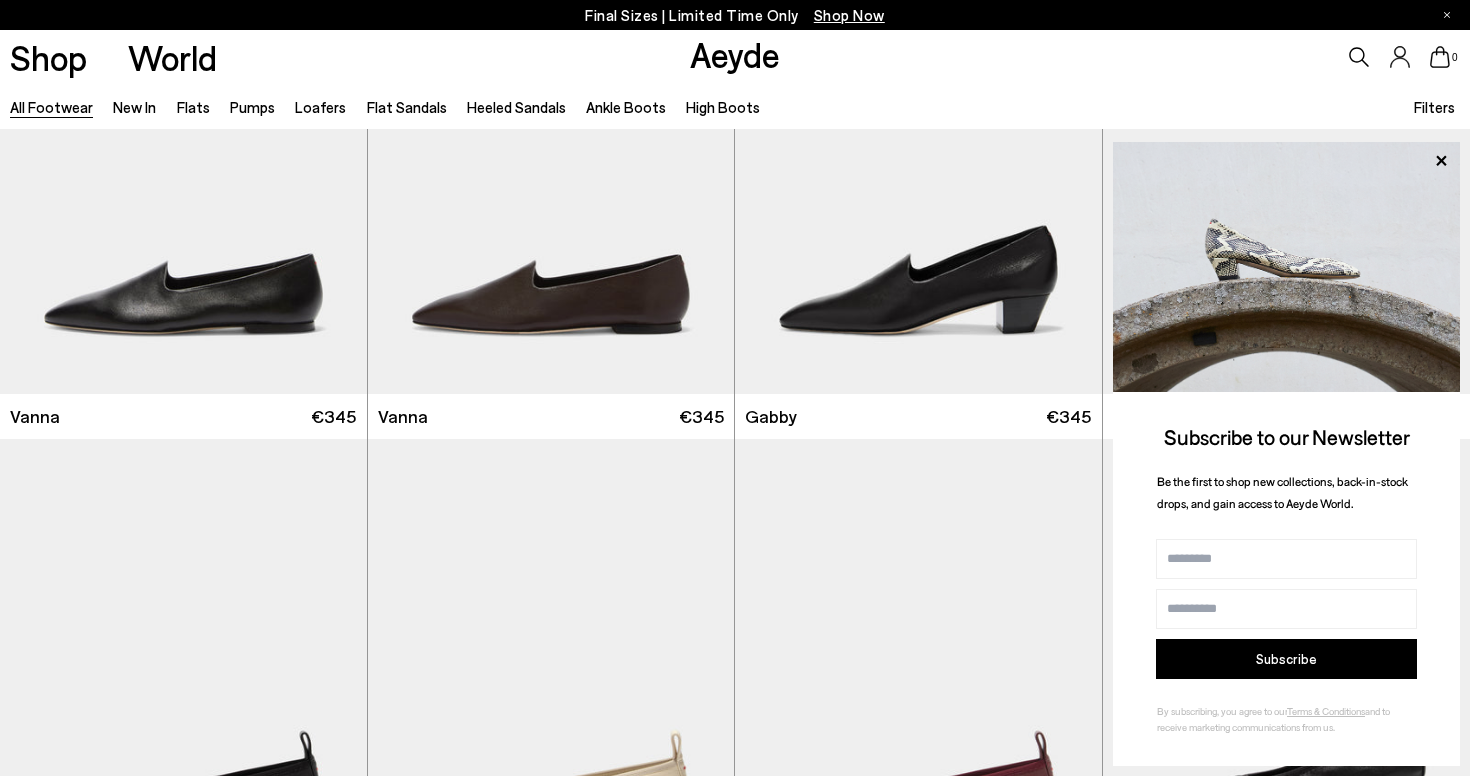 scroll, scrollTop: 1210, scrollLeft: 0, axis: vertical 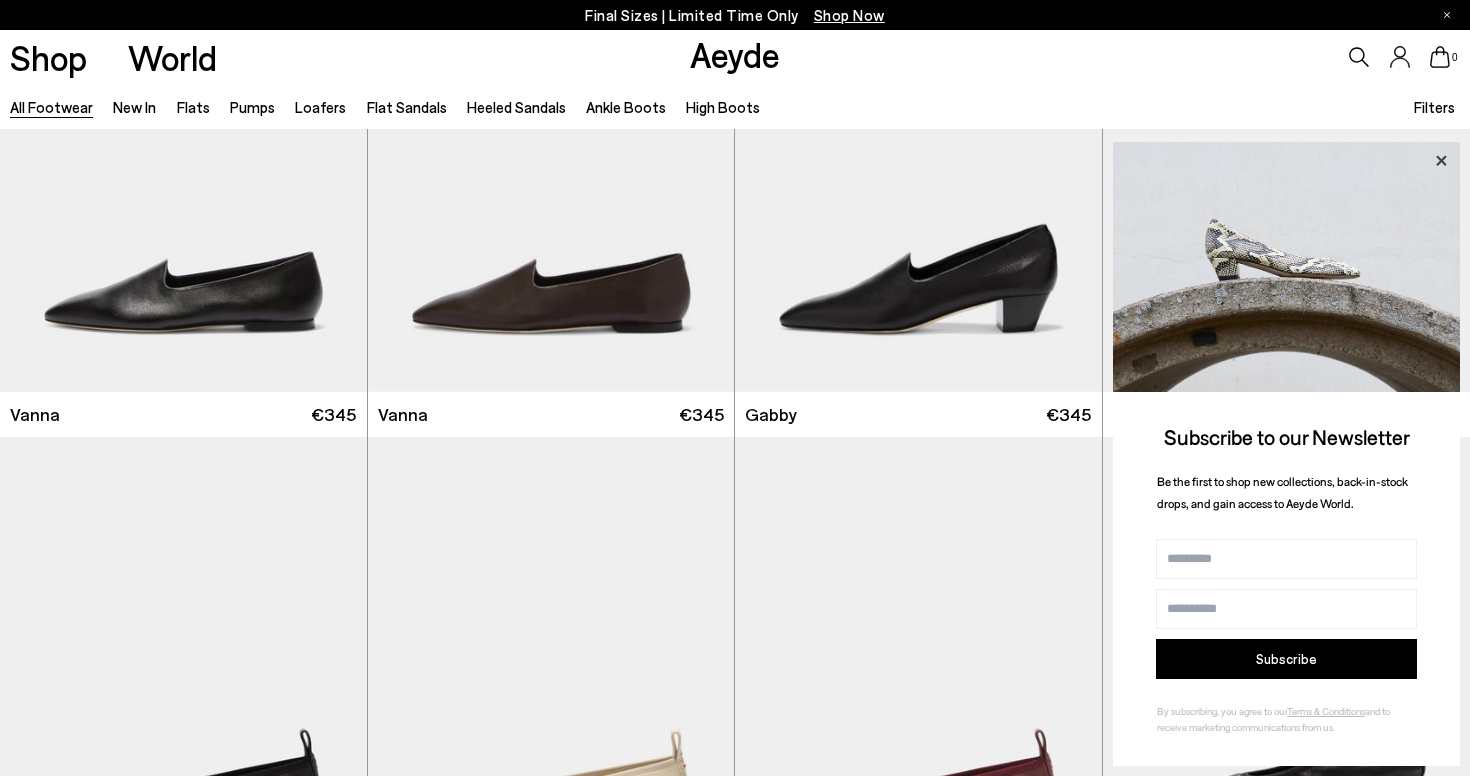 click 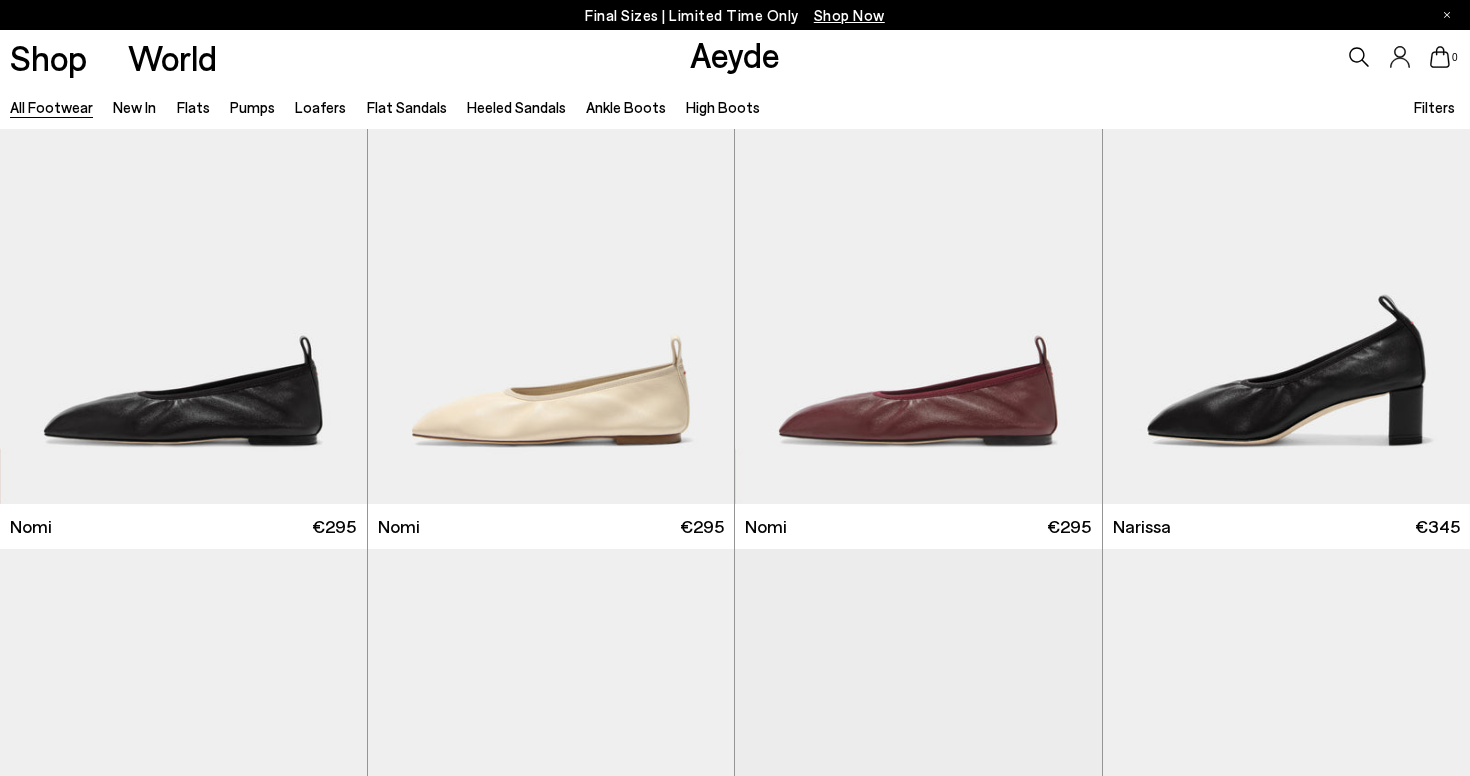 scroll, scrollTop: 1614, scrollLeft: 0, axis: vertical 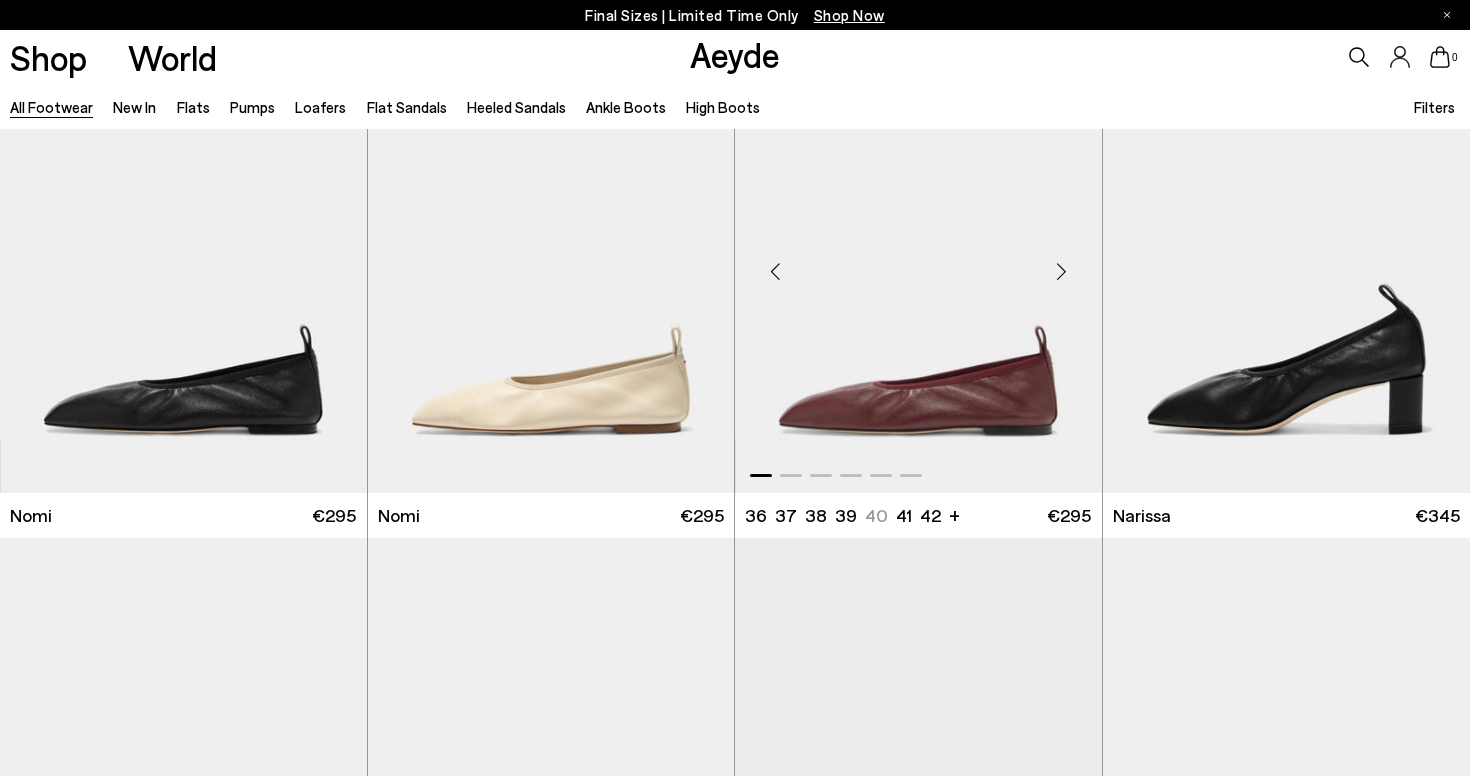 click at bounding box center [1062, 271] 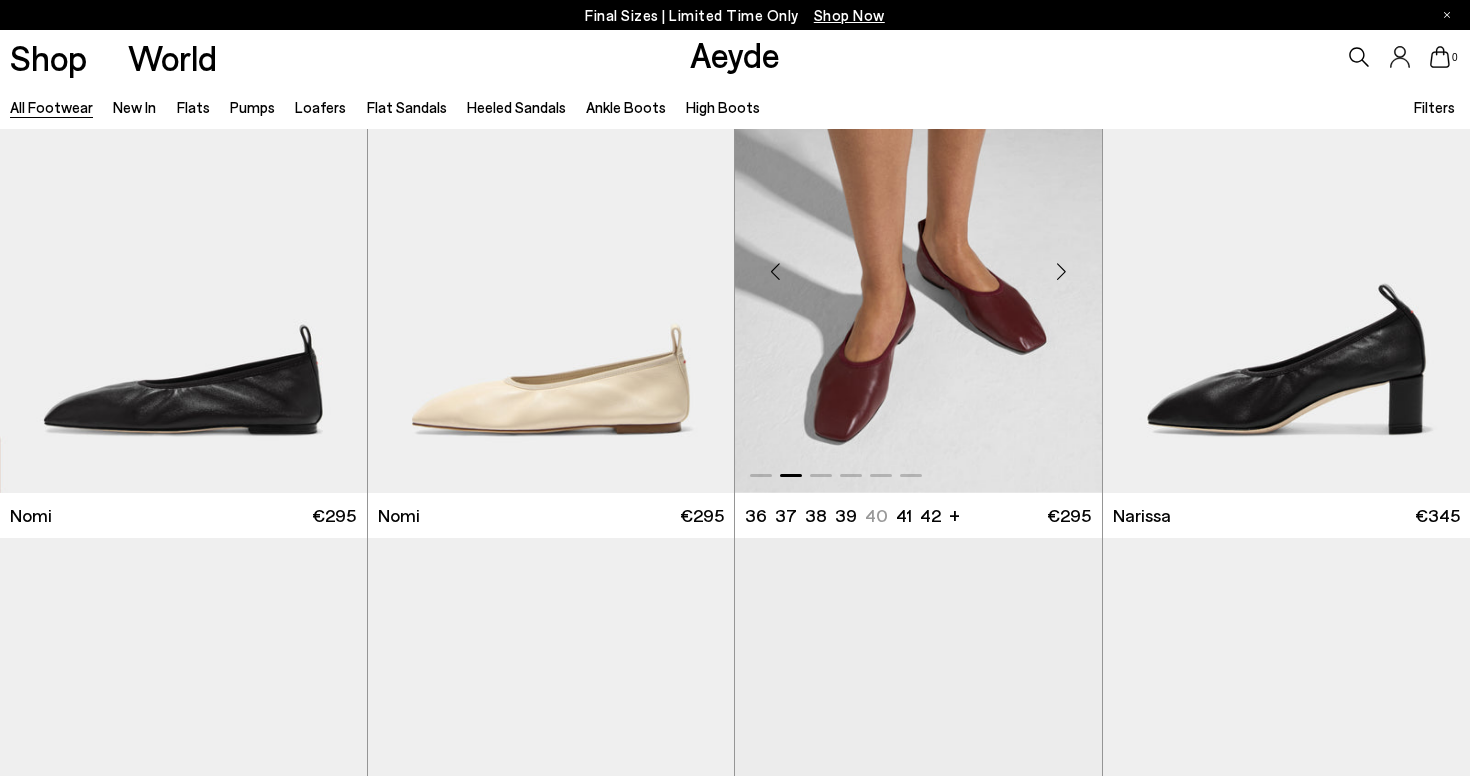 click at bounding box center (1062, 271) 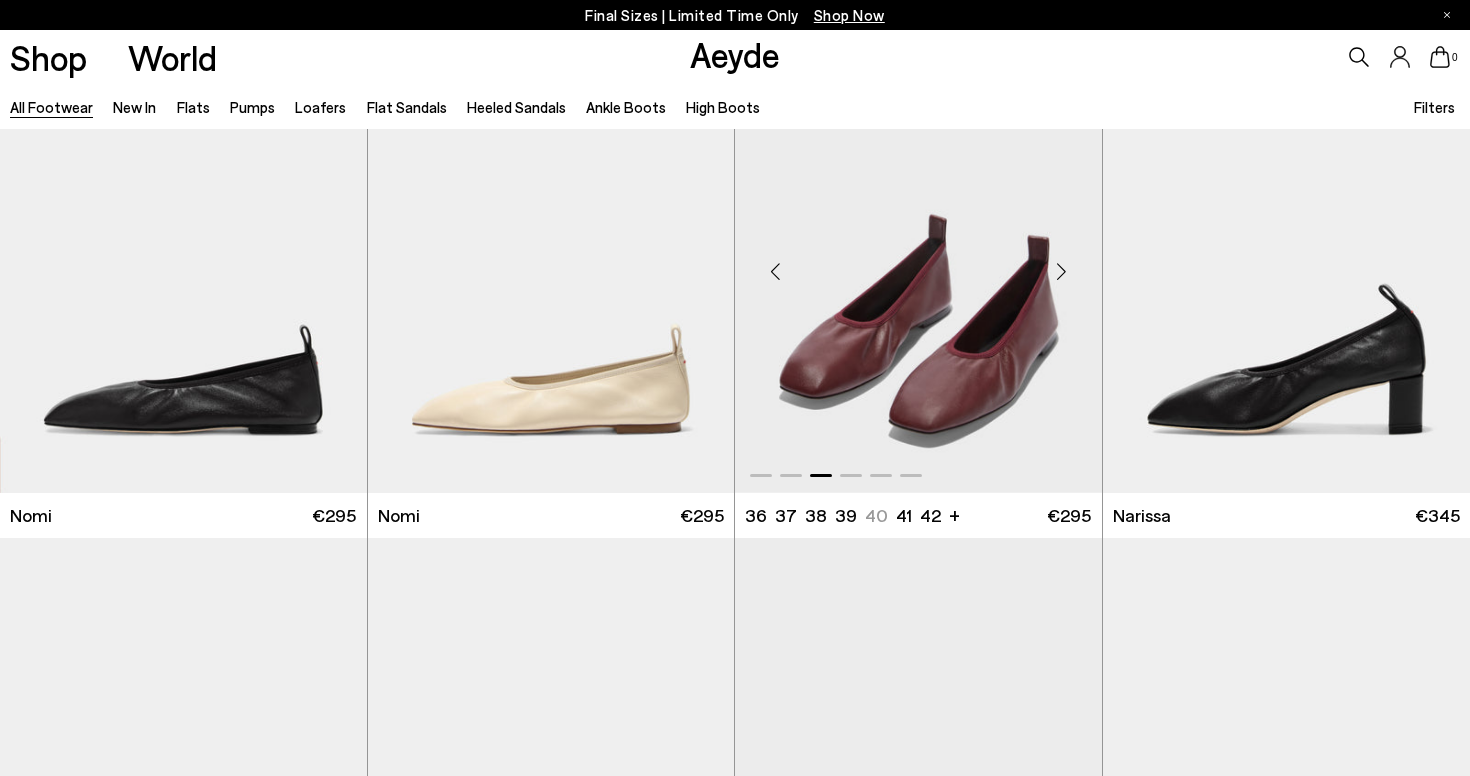 click at bounding box center (1062, 271) 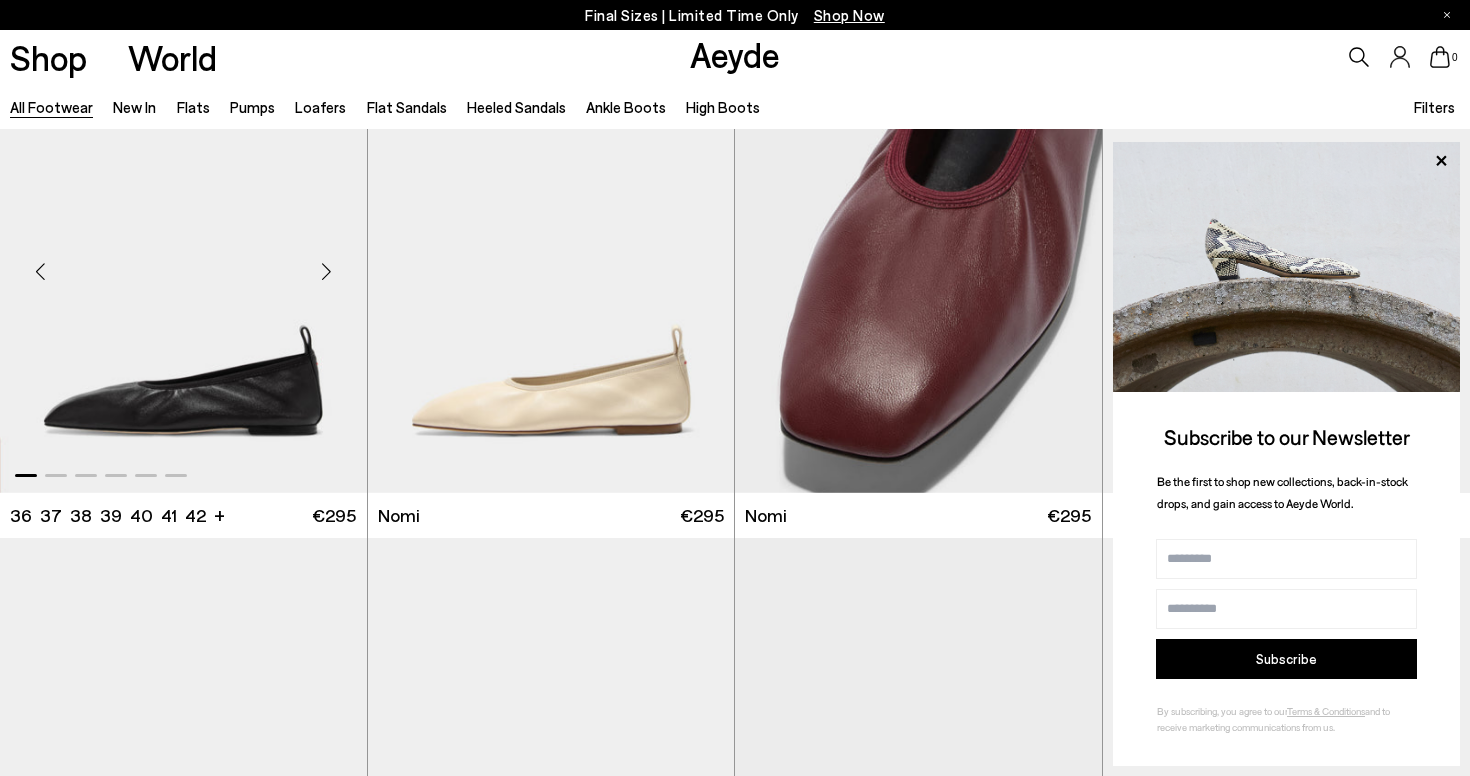 click at bounding box center (327, 271) 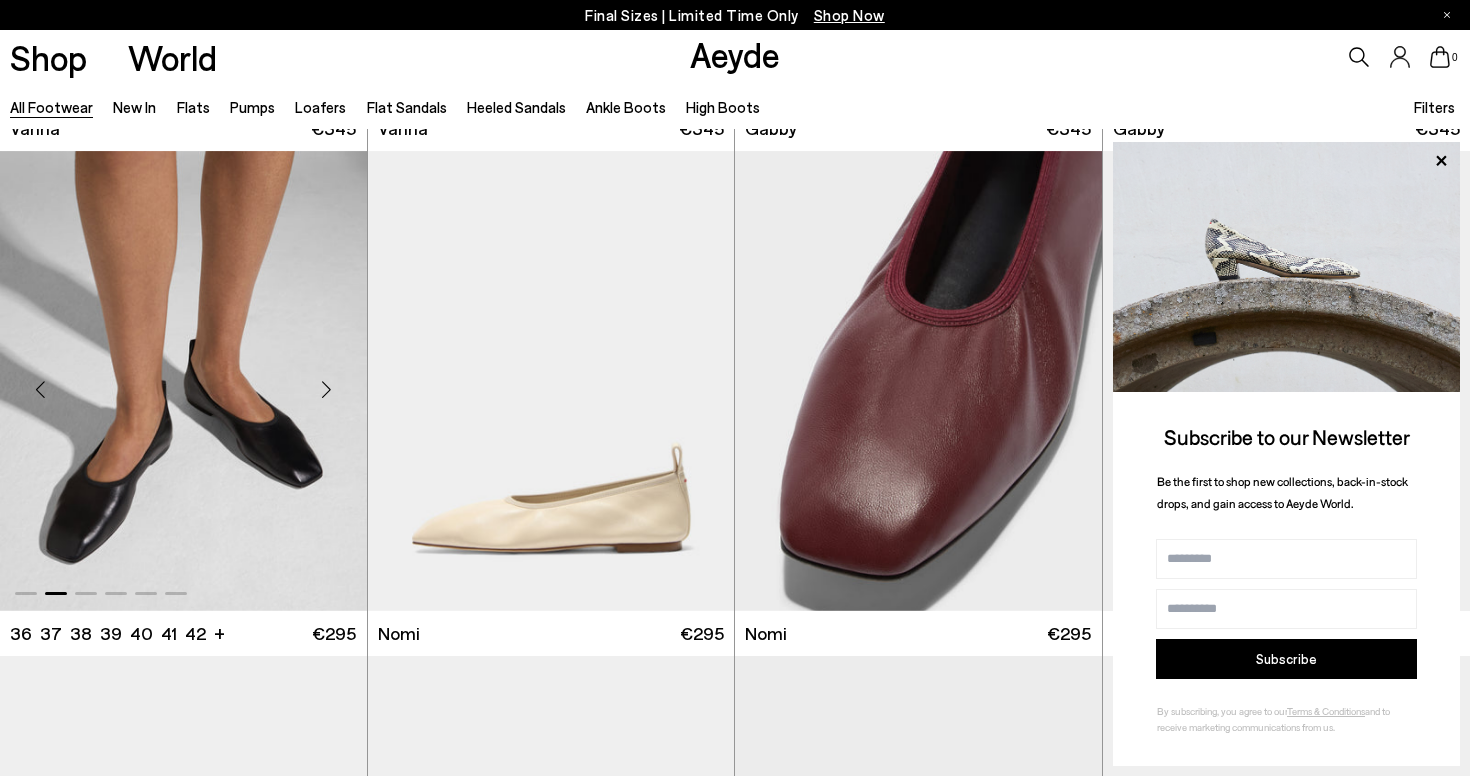 scroll, scrollTop: 1491, scrollLeft: 0, axis: vertical 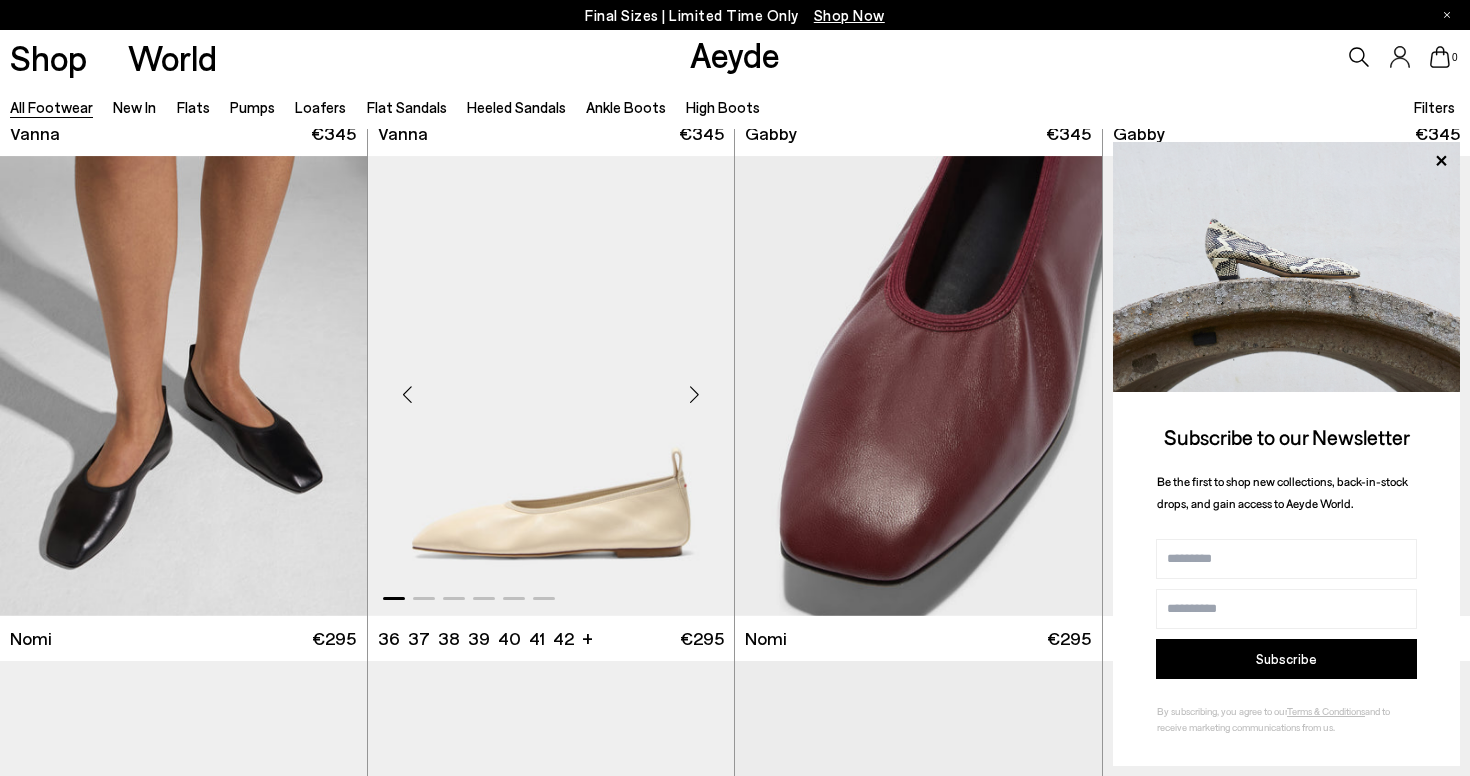 click at bounding box center [694, 394] 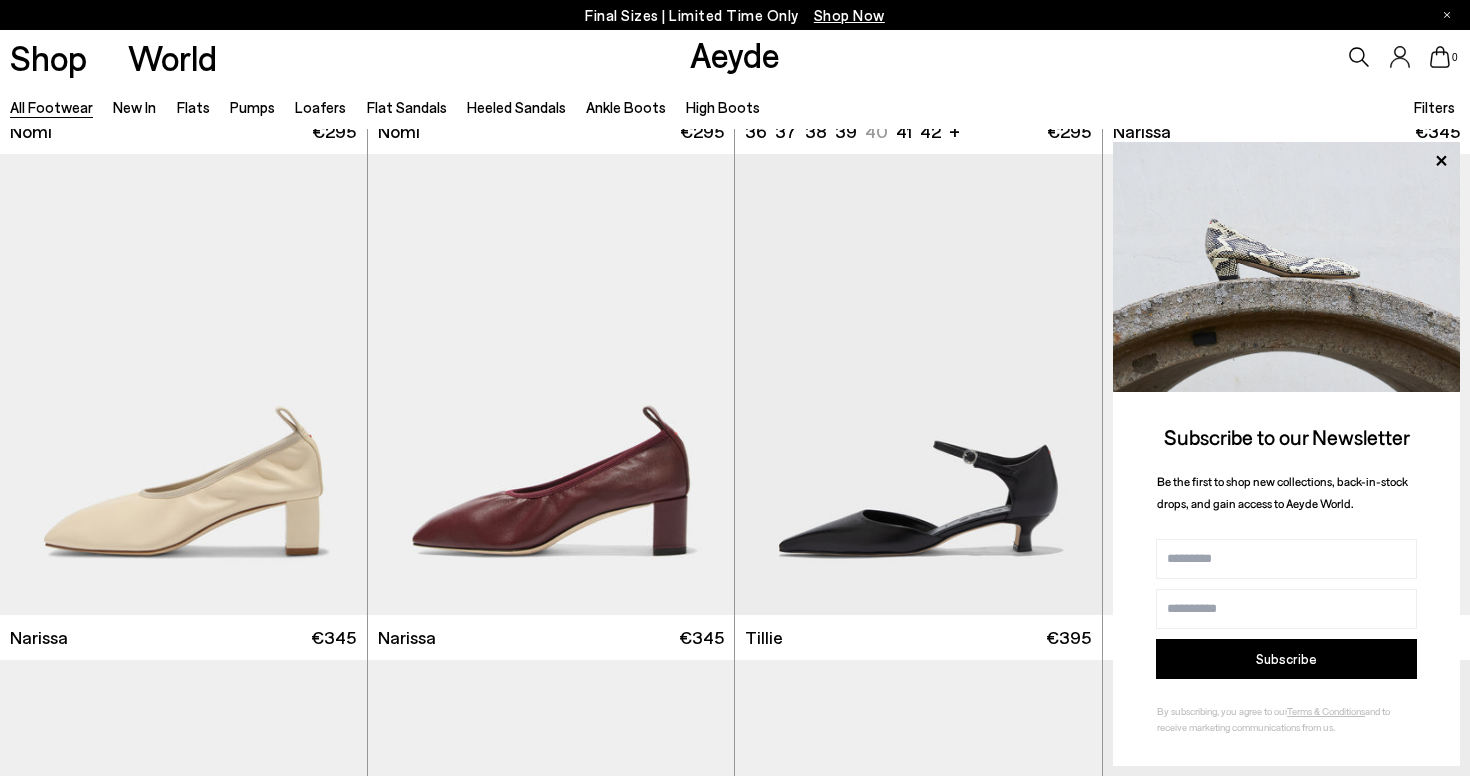 scroll, scrollTop: 2078, scrollLeft: 0, axis: vertical 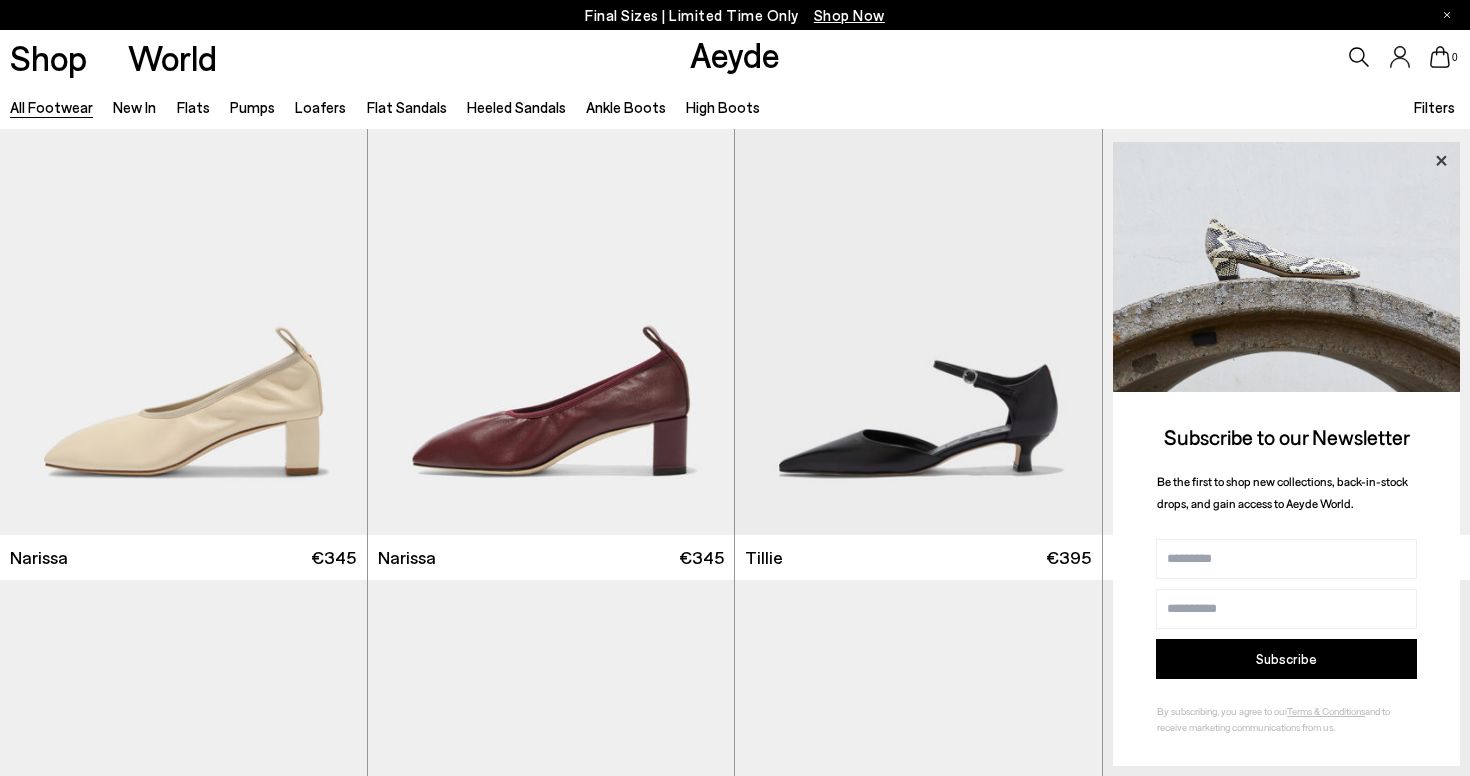 click 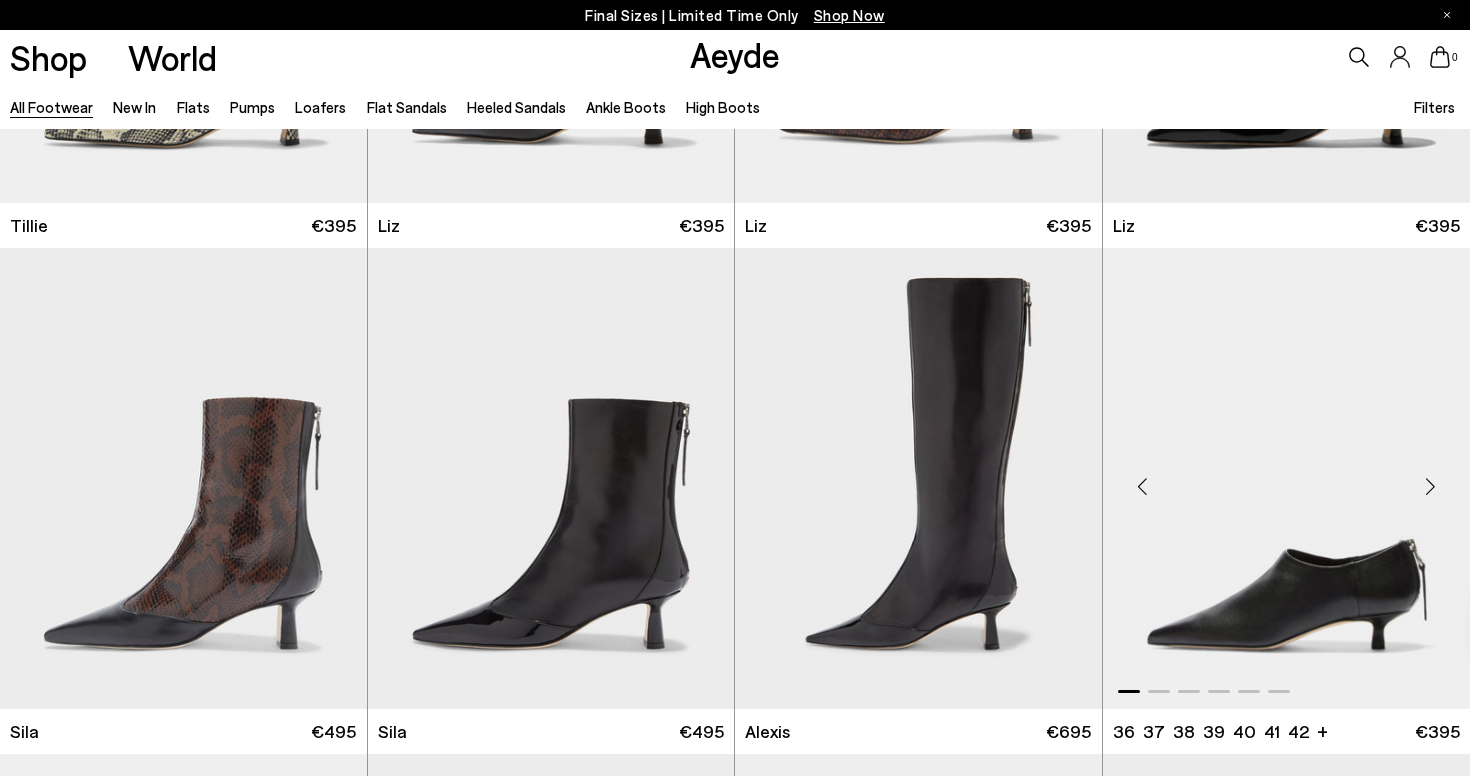 scroll, scrollTop: 2916, scrollLeft: 0, axis: vertical 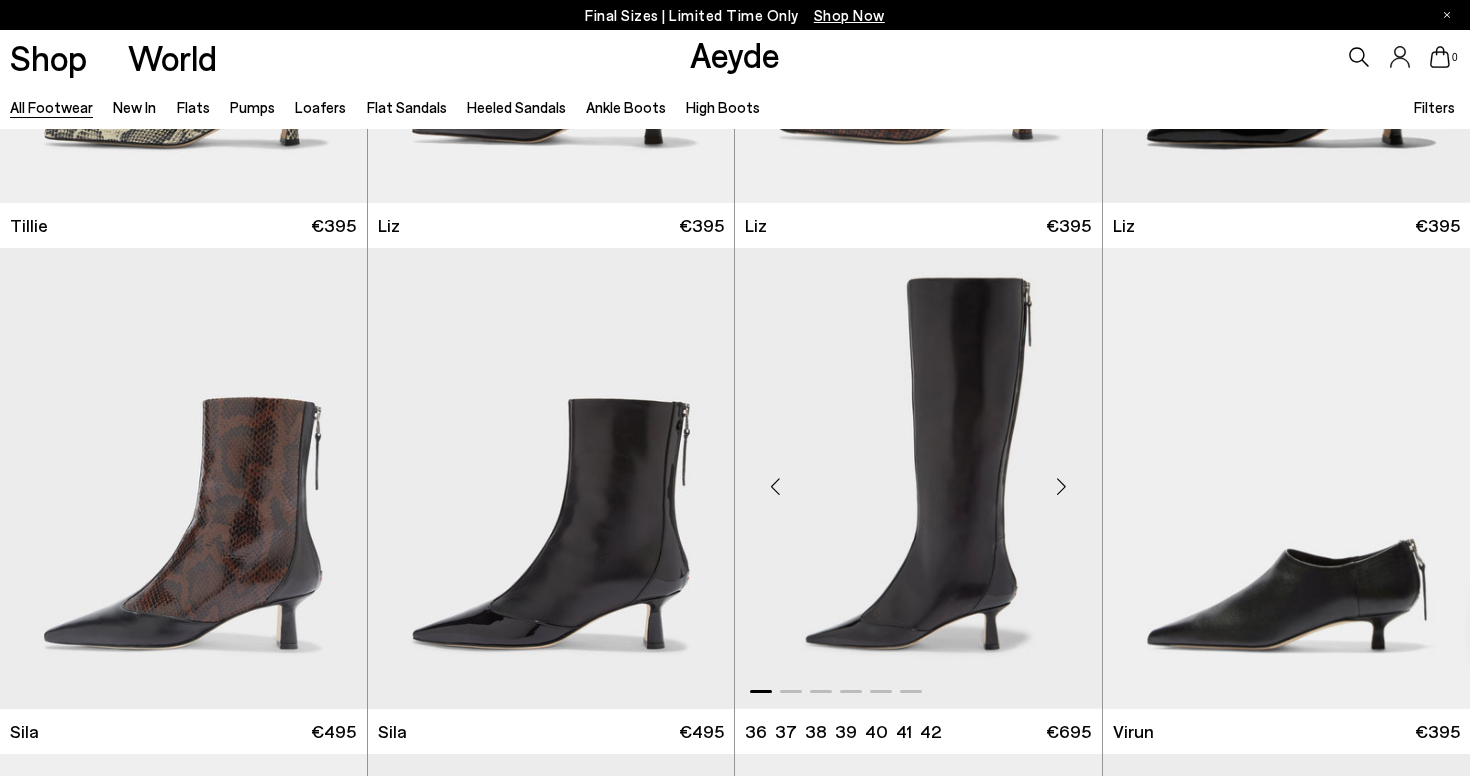 click at bounding box center (1062, 486) 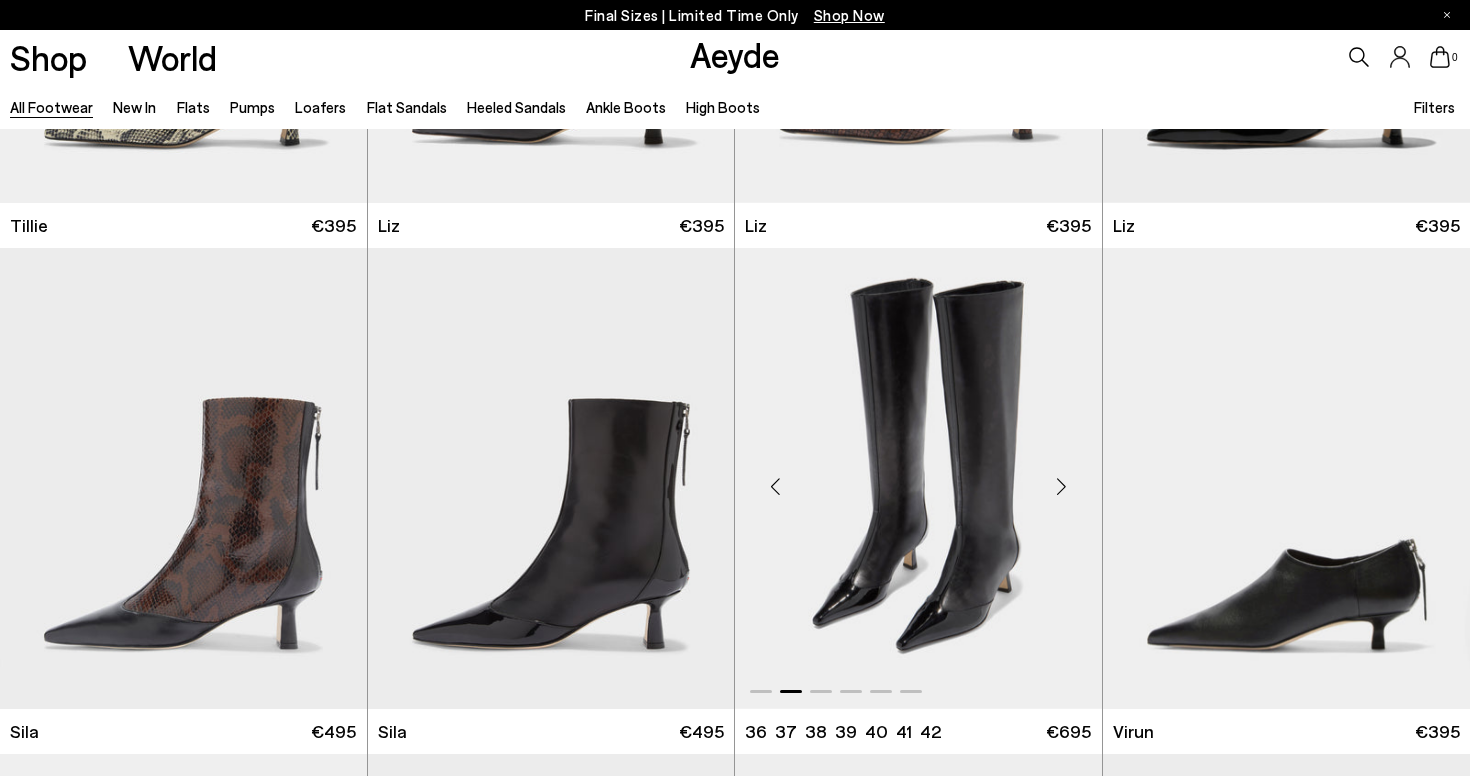 click at bounding box center [1062, 486] 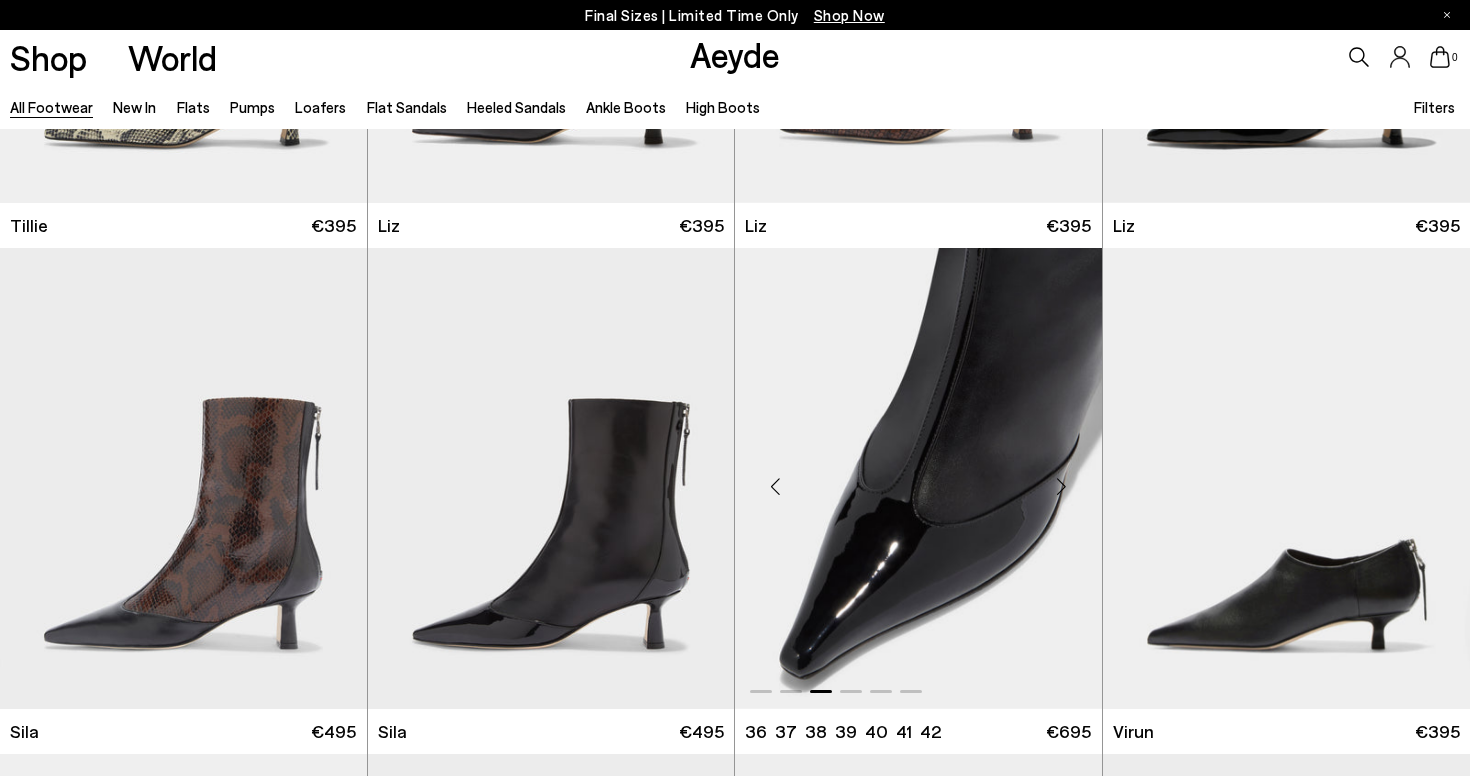 click at bounding box center (1062, 486) 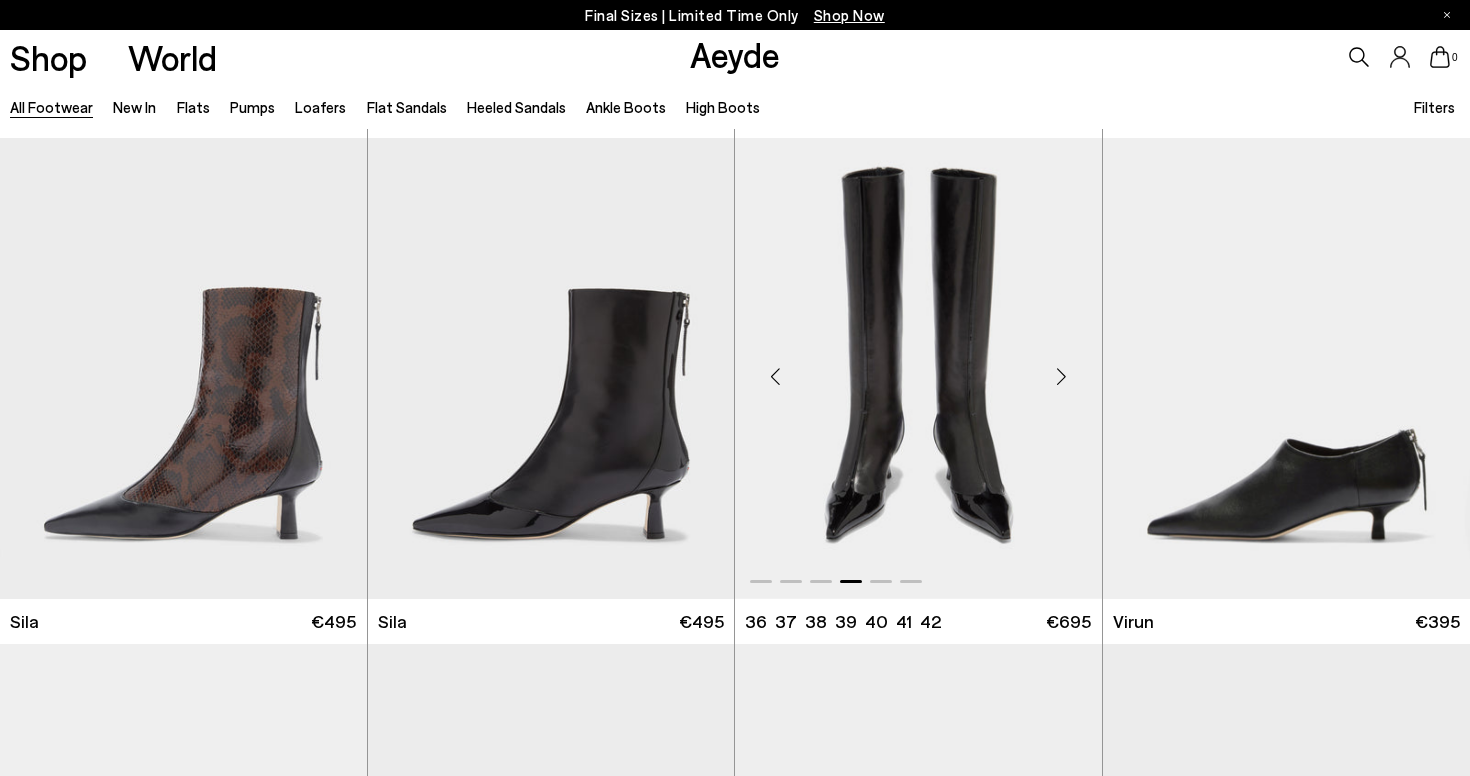scroll, scrollTop: 3043, scrollLeft: 0, axis: vertical 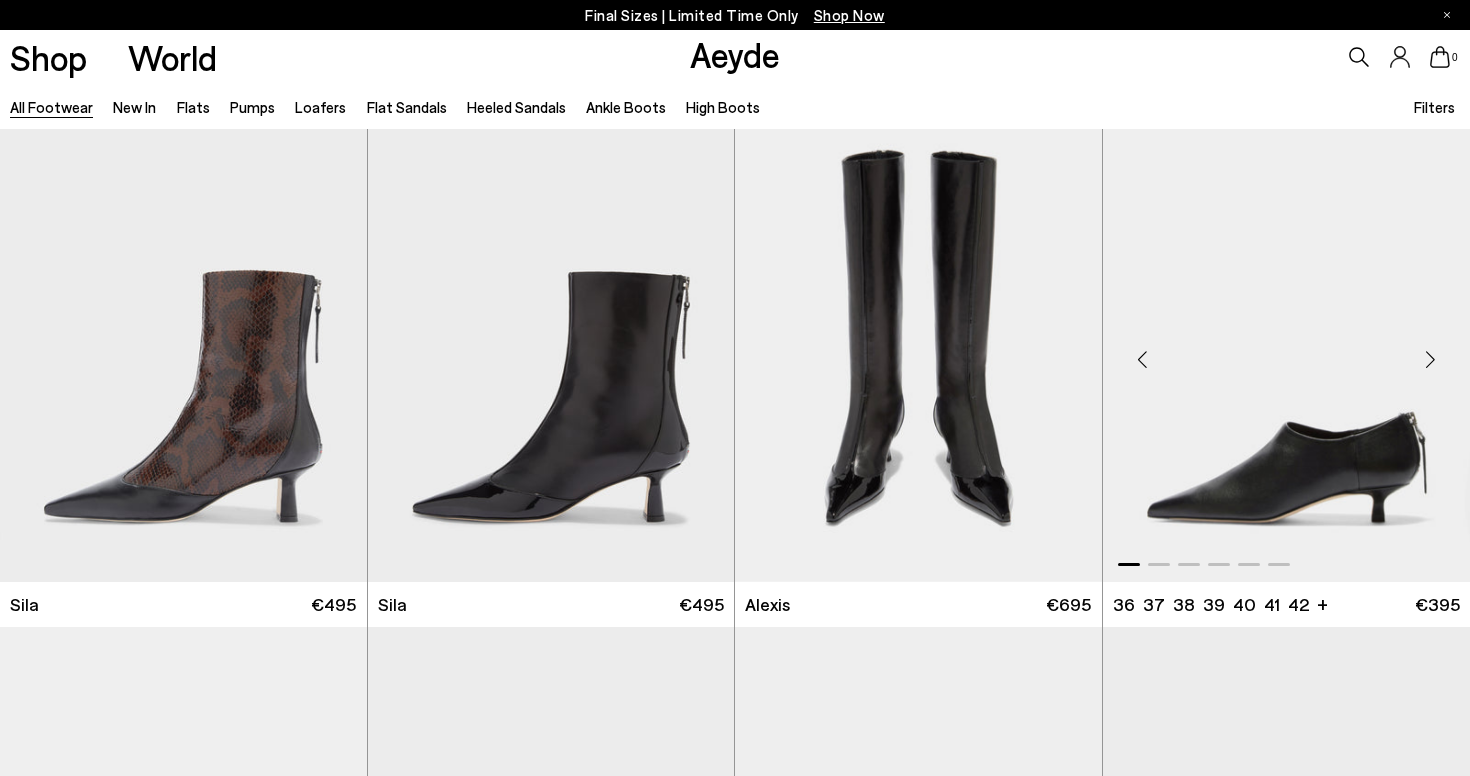 click at bounding box center (1430, 359) 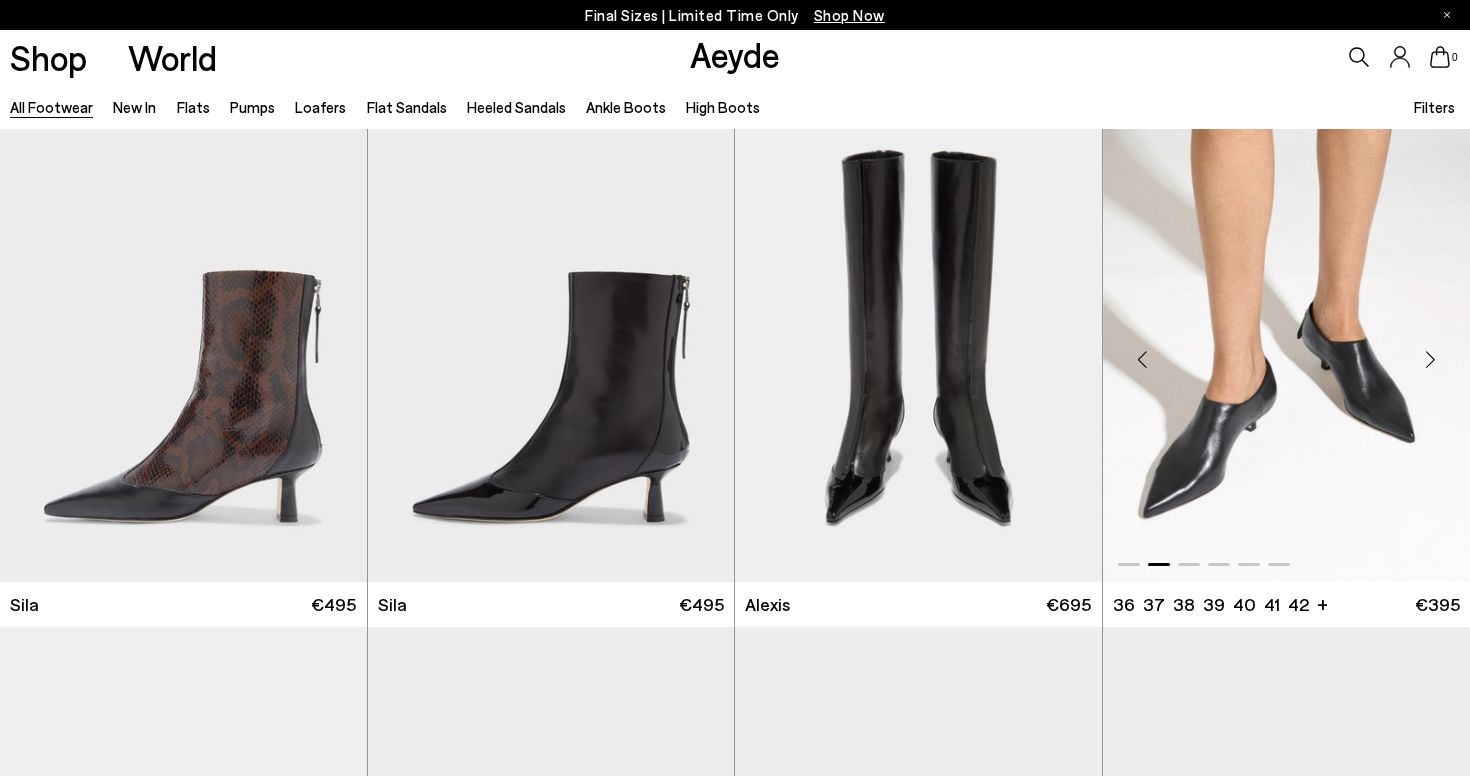 click at bounding box center [1430, 359] 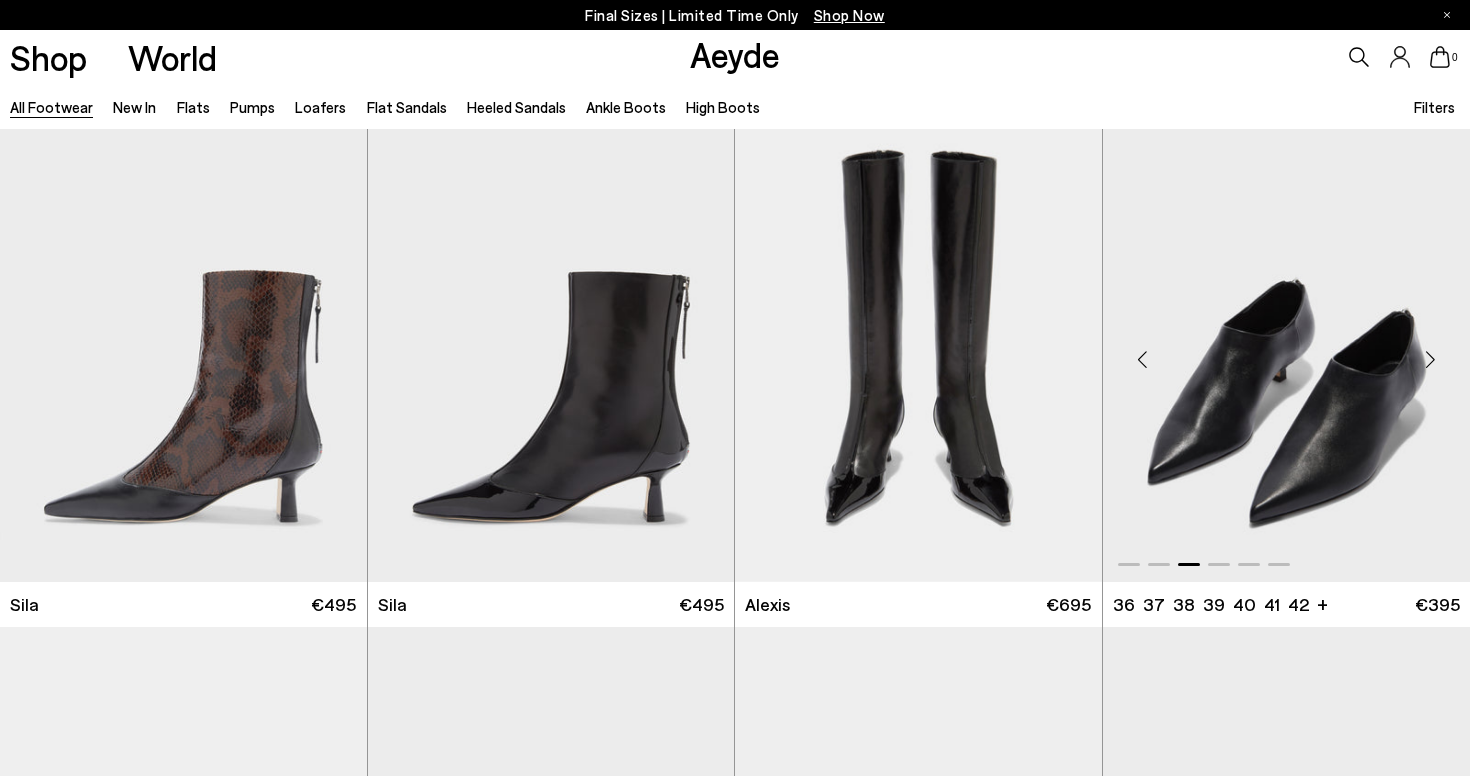 click at bounding box center [1430, 359] 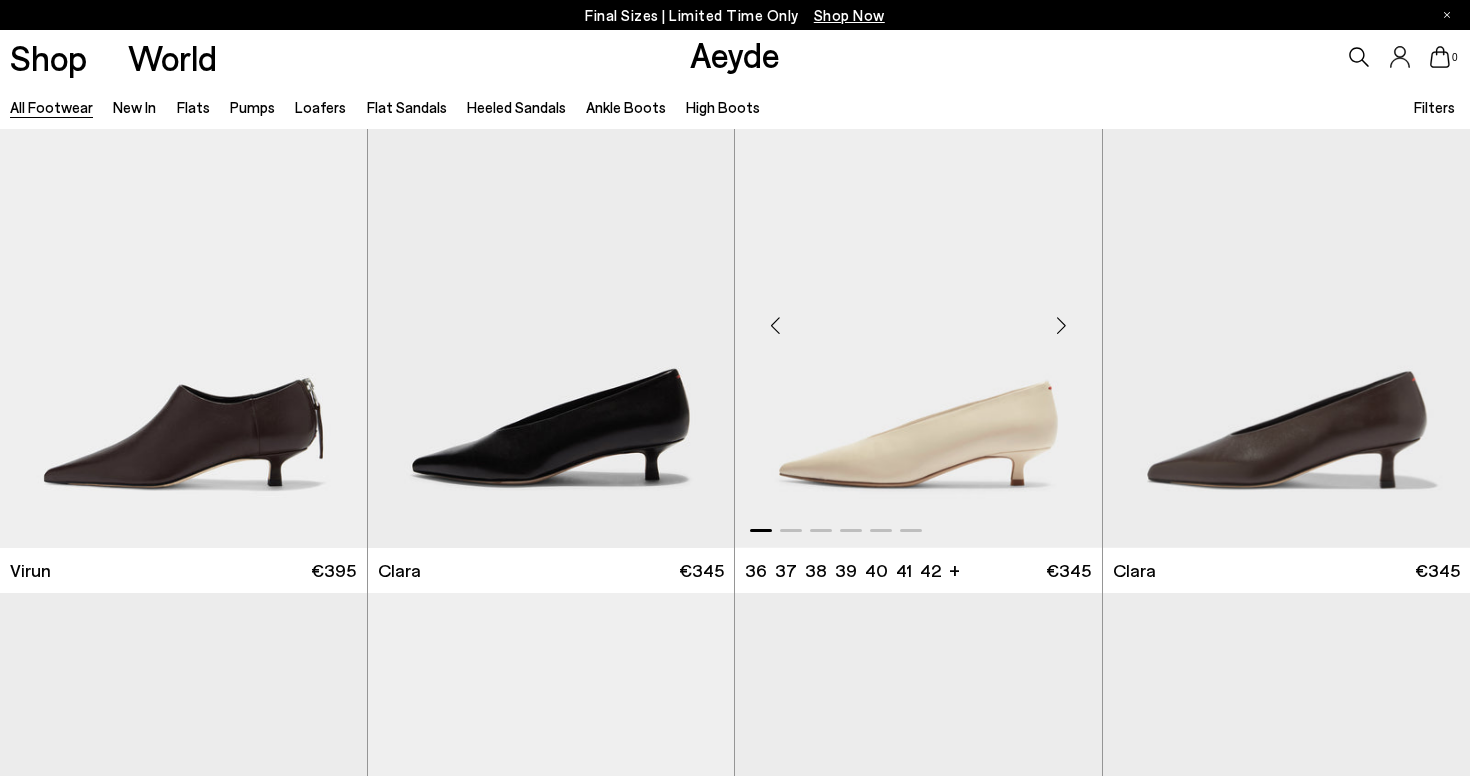 scroll, scrollTop: 3557, scrollLeft: 0, axis: vertical 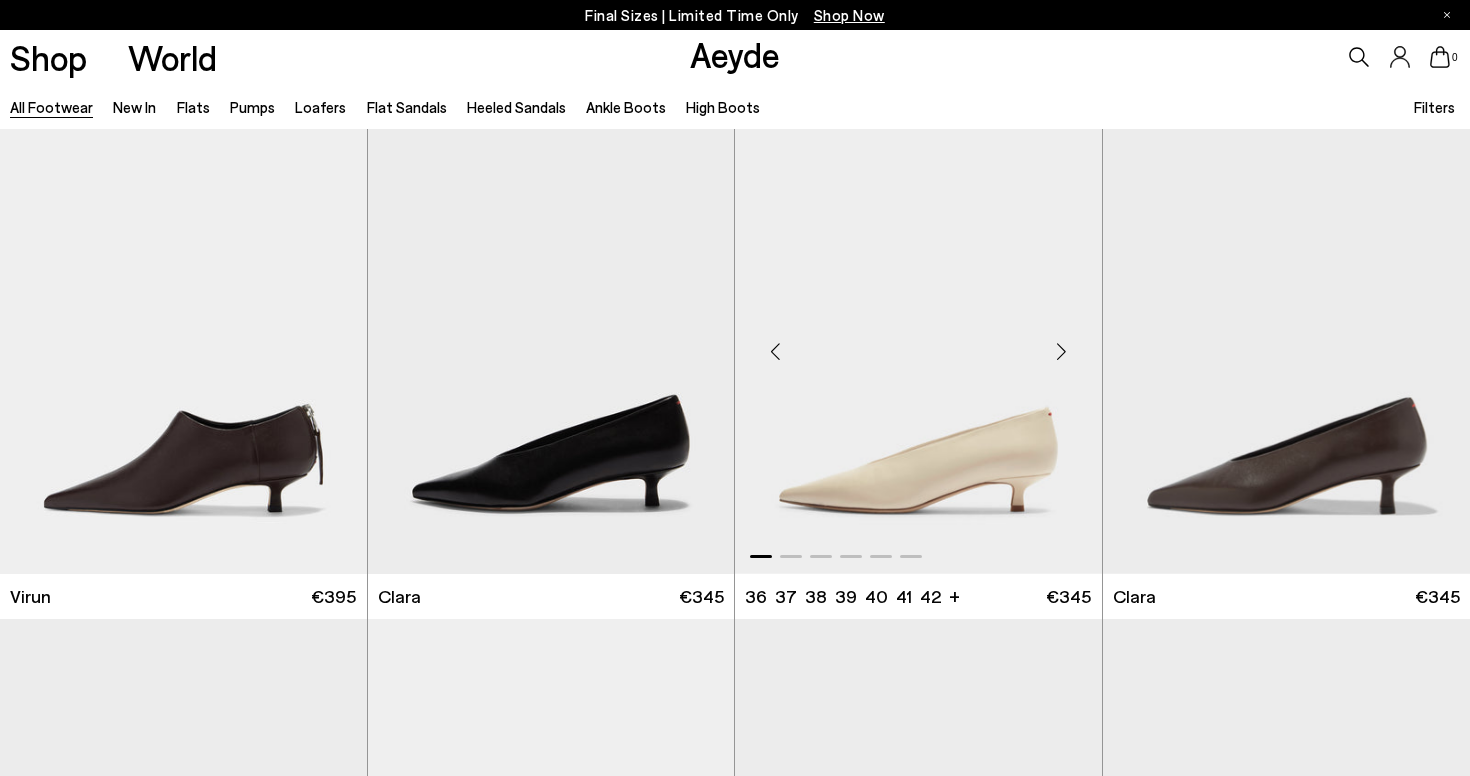 click at bounding box center [1062, 351] 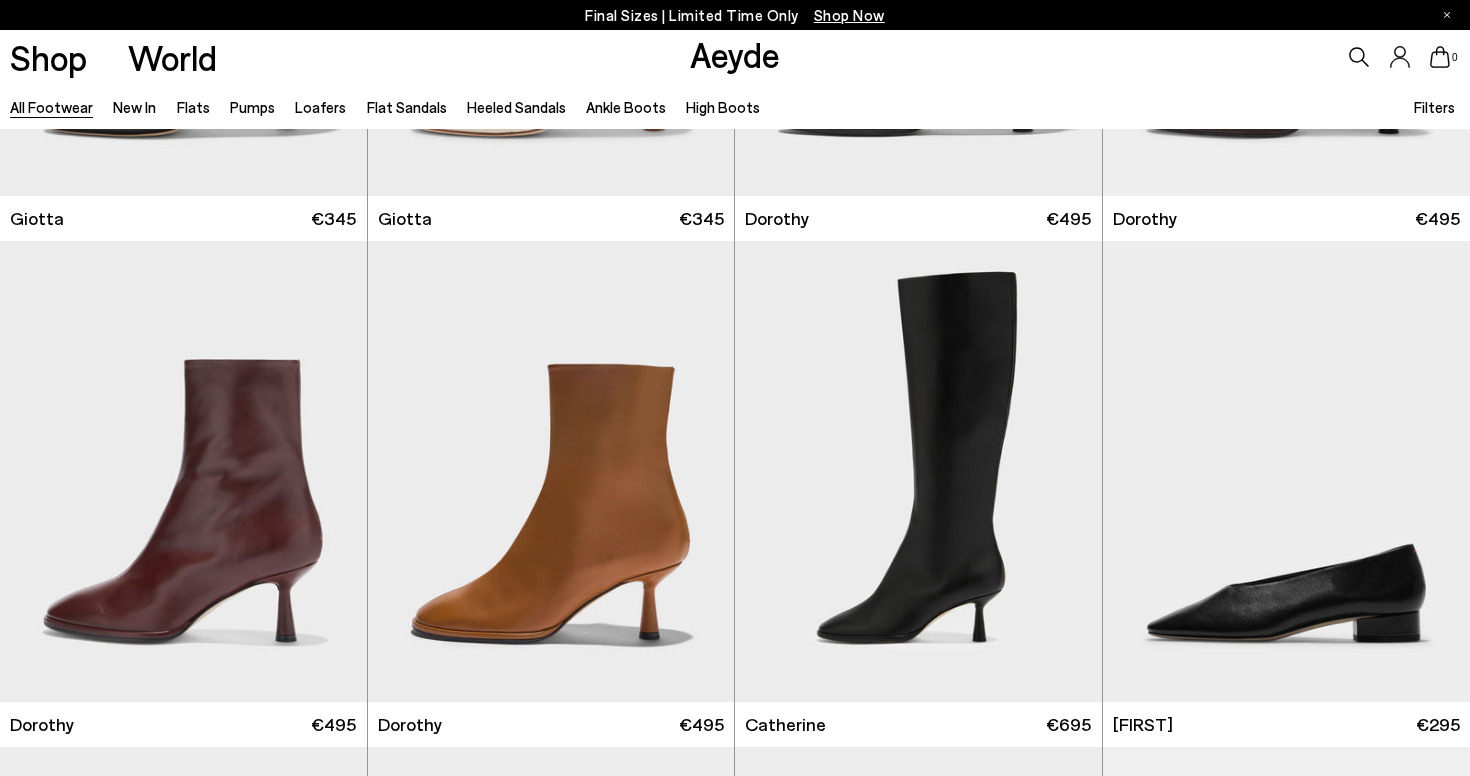 scroll, scrollTop: 6937, scrollLeft: 0, axis: vertical 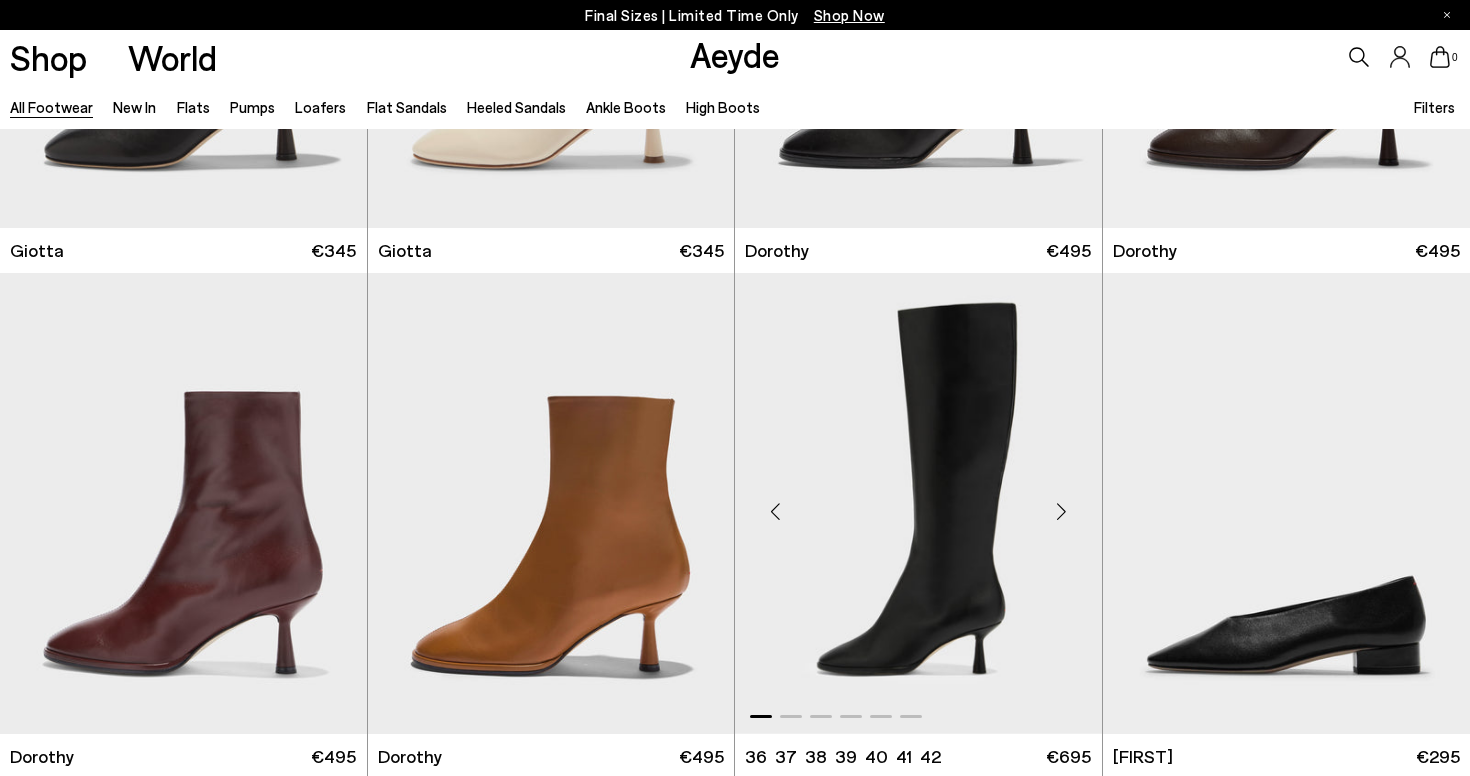 click at bounding box center [1062, 512] 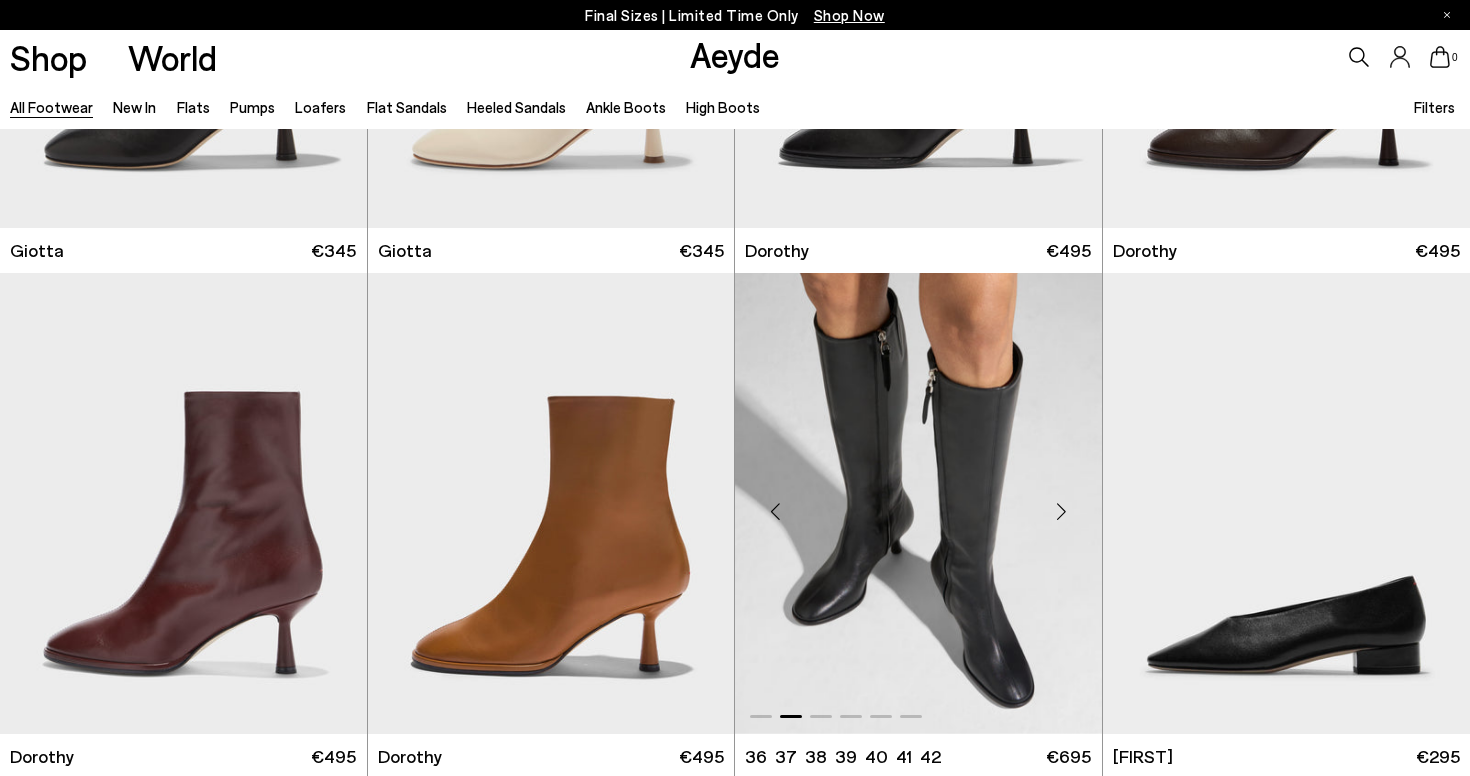 click at bounding box center (1062, 512) 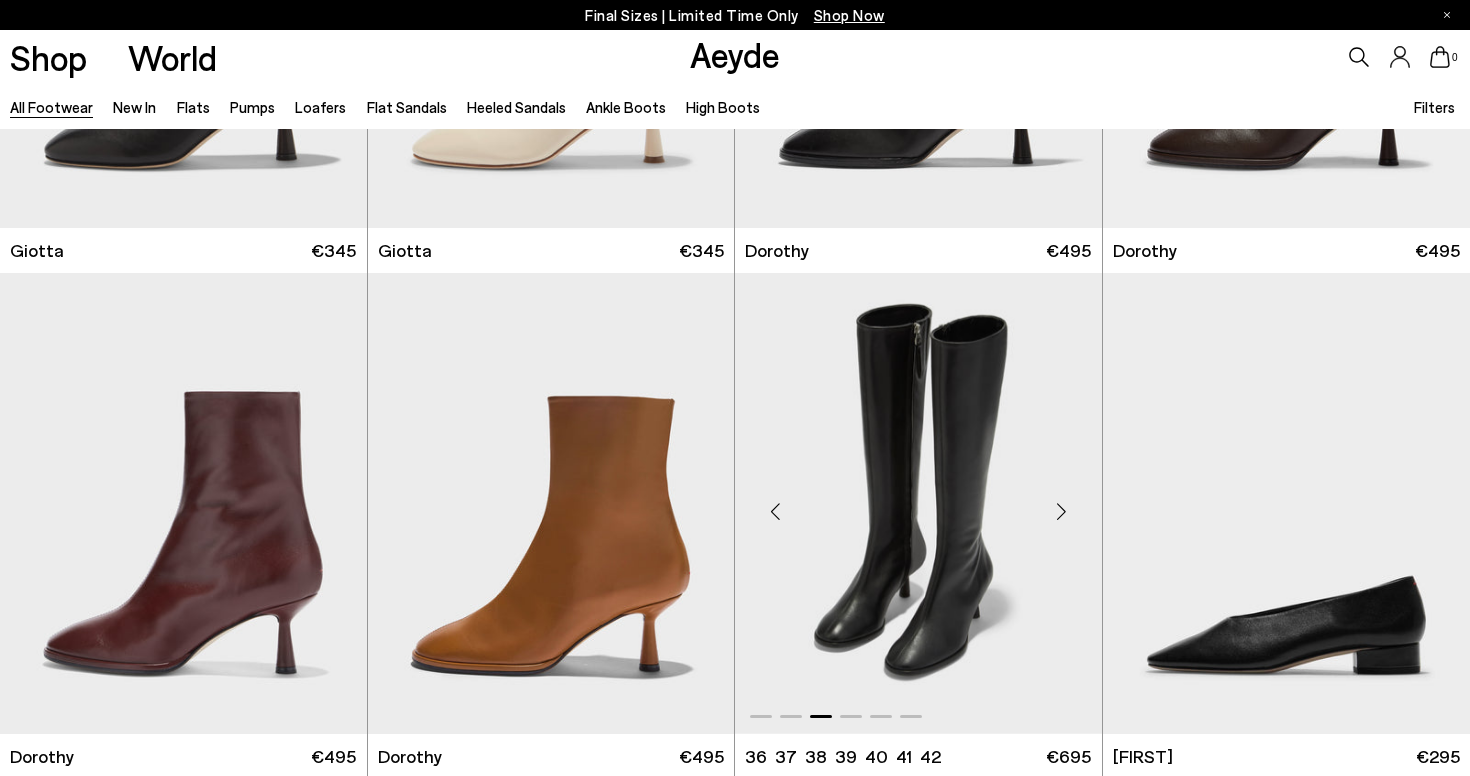 click at bounding box center [1062, 512] 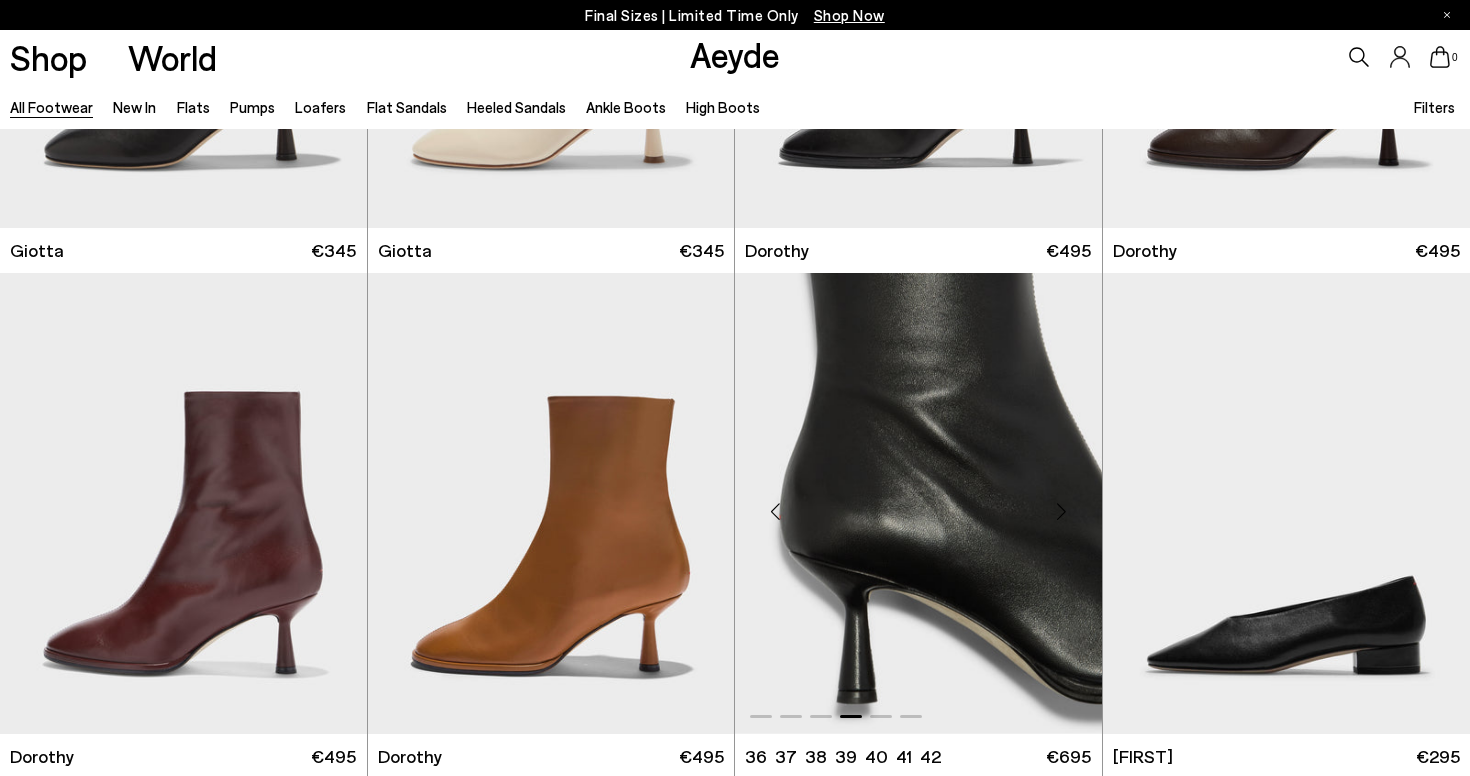 click at bounding box center (1062, 512) 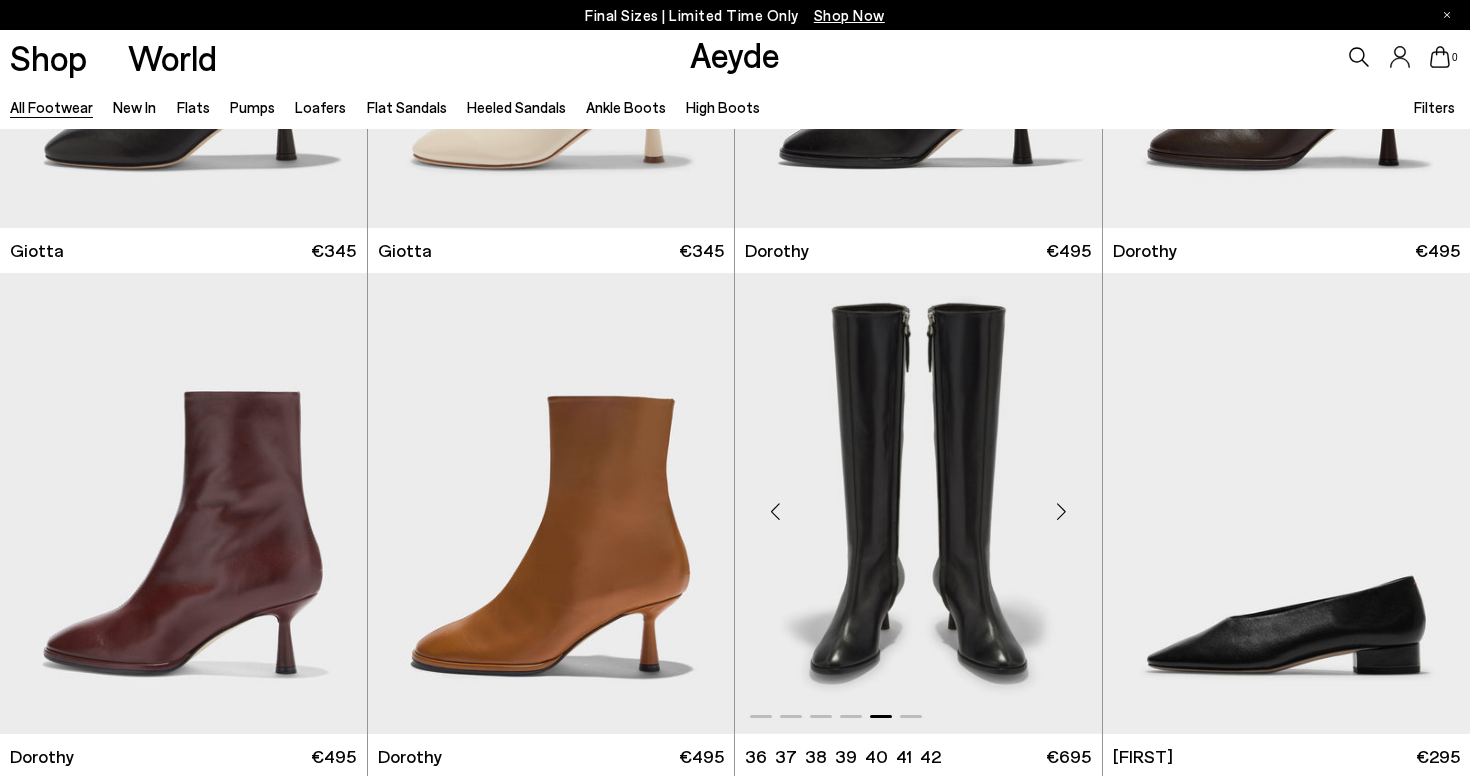 click at bounding box center (1062, 512) 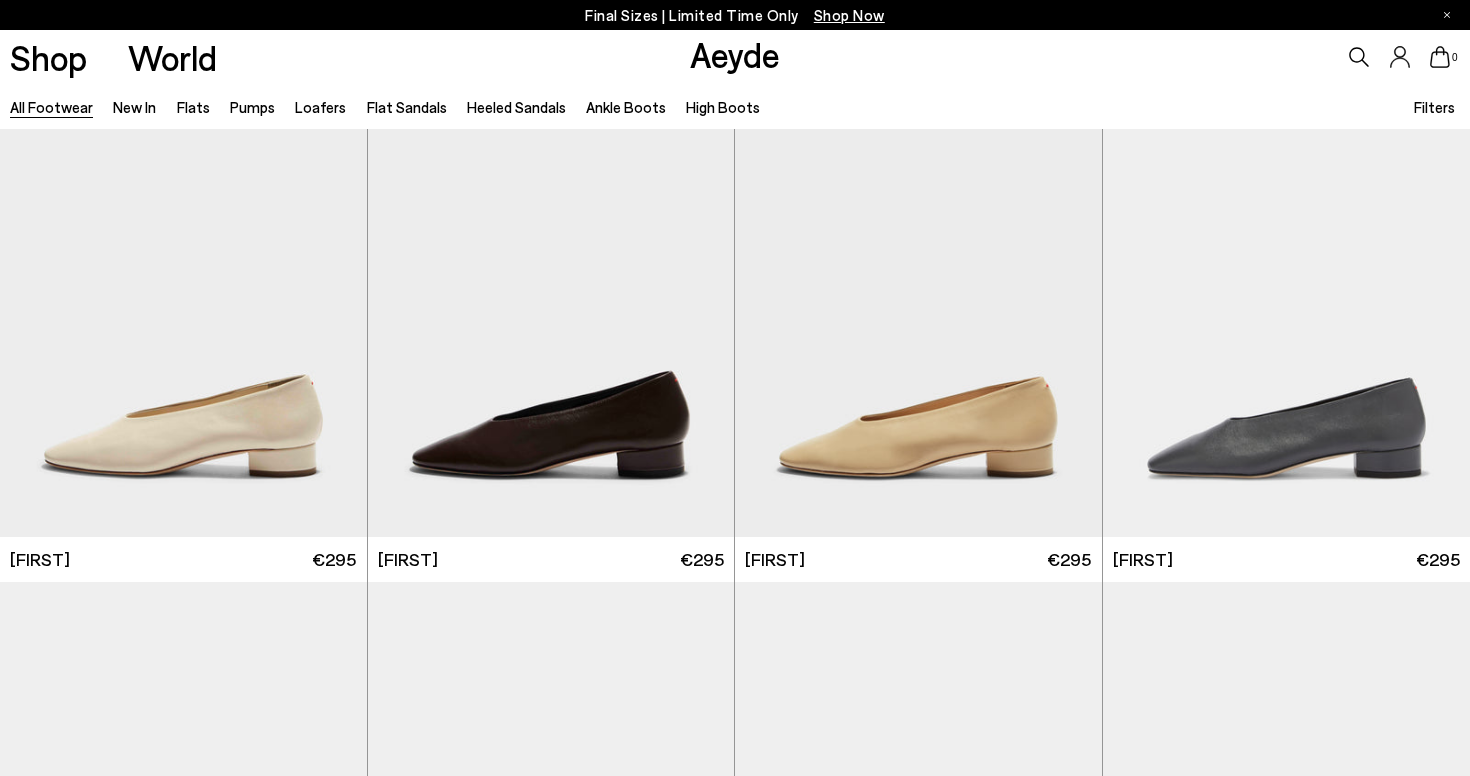 scroll, scrollTop: 7648, scrollLeft: 0, axis: vertical 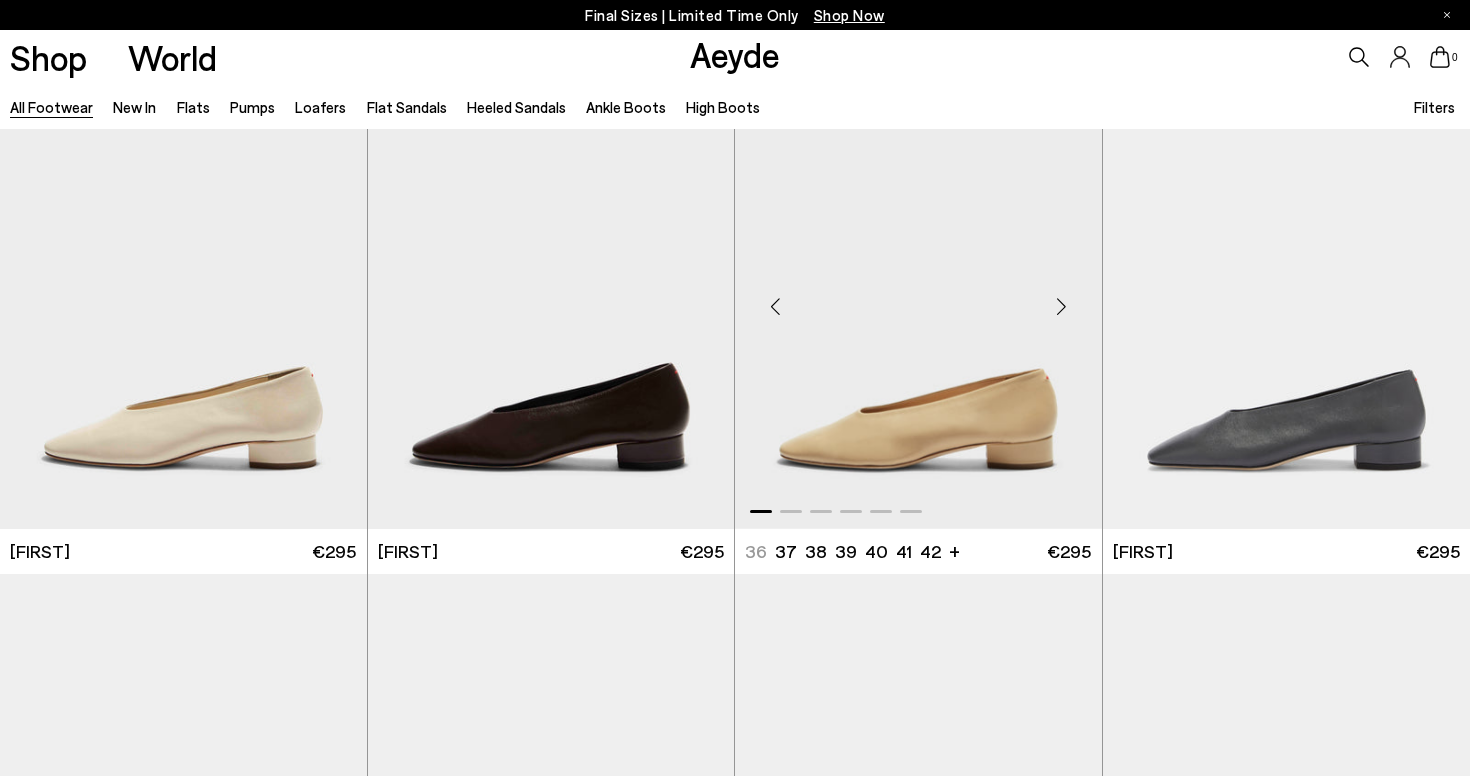 click at bounding box center [1062, 307] 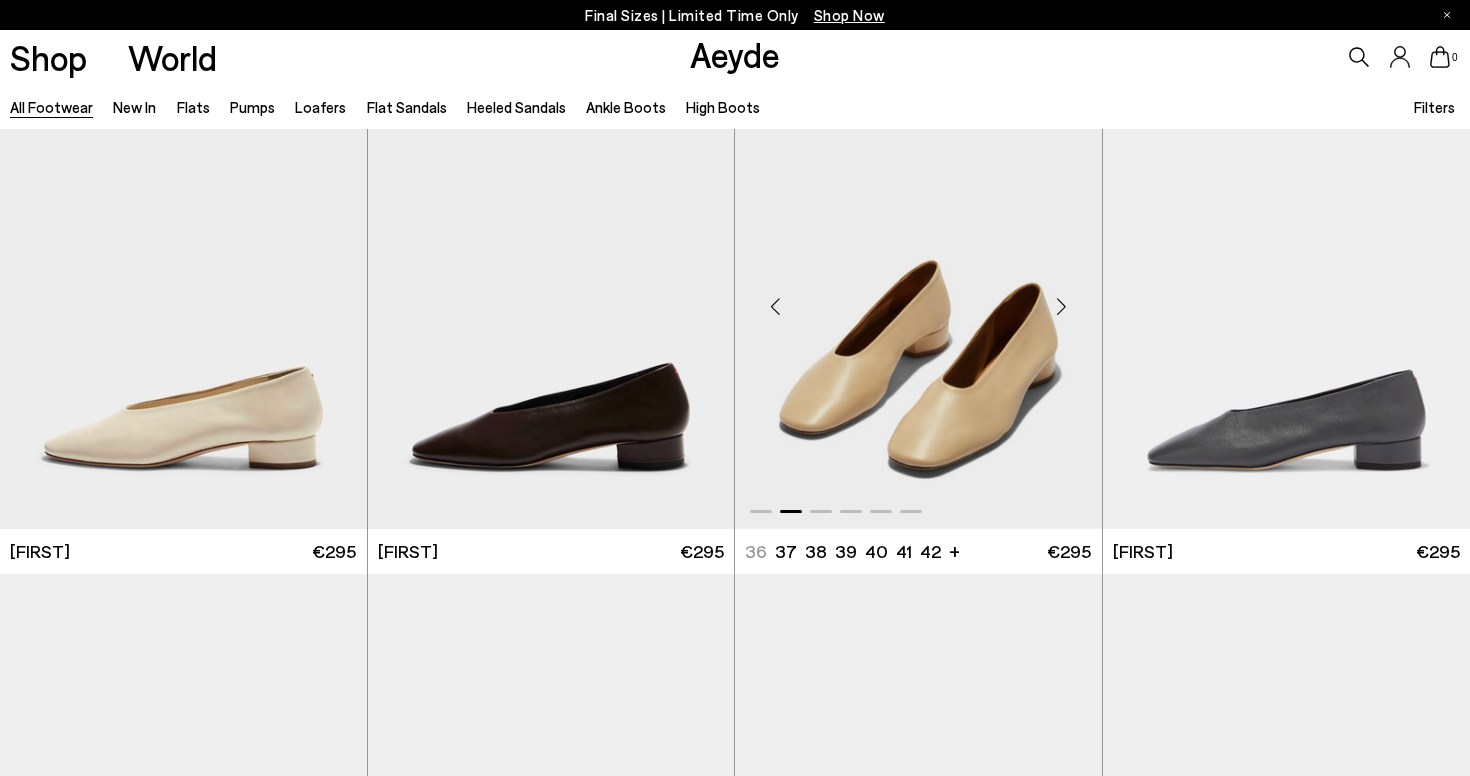 click at bounding box center [1062, 307] 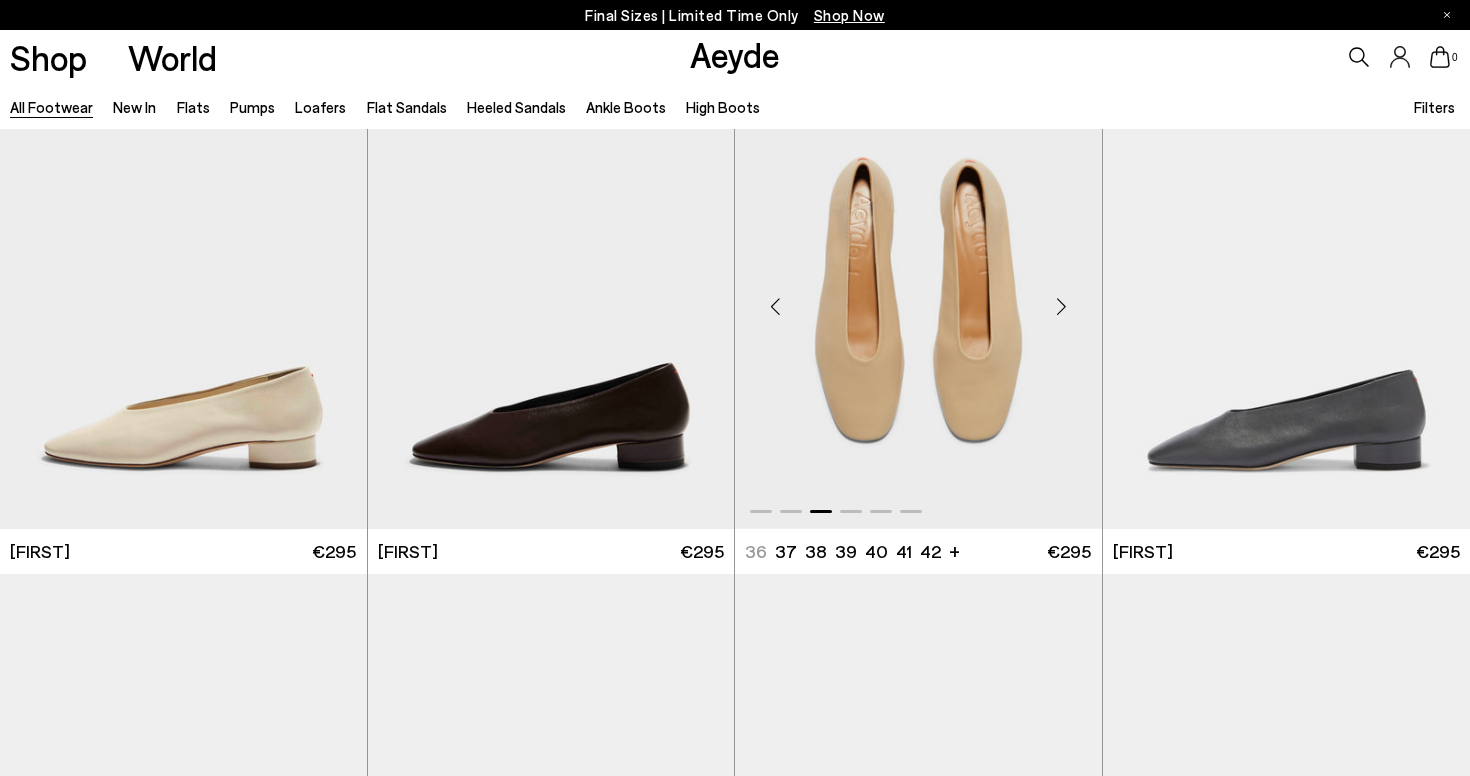 click at bounding box center [1062, 307] 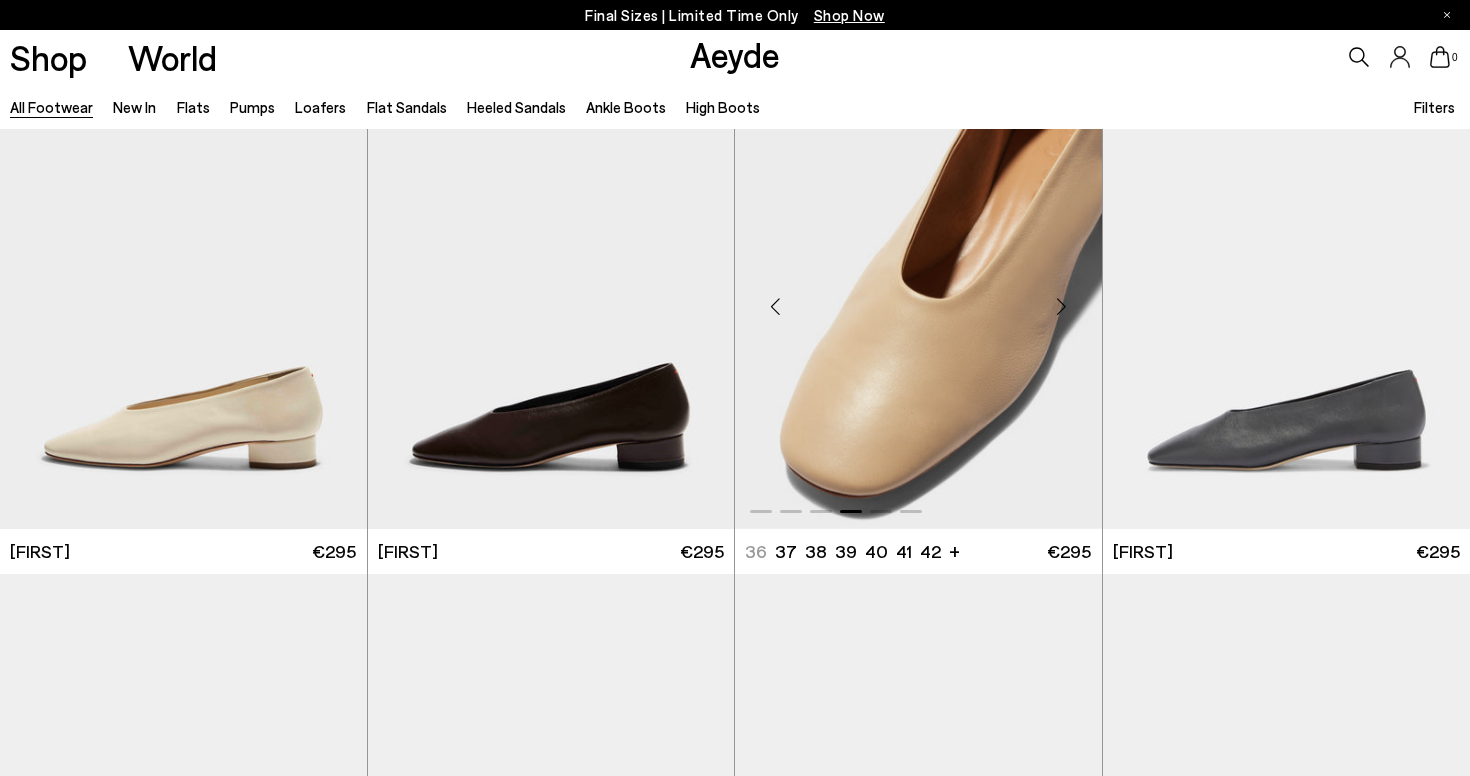 click at bounding box center [1062, 307] 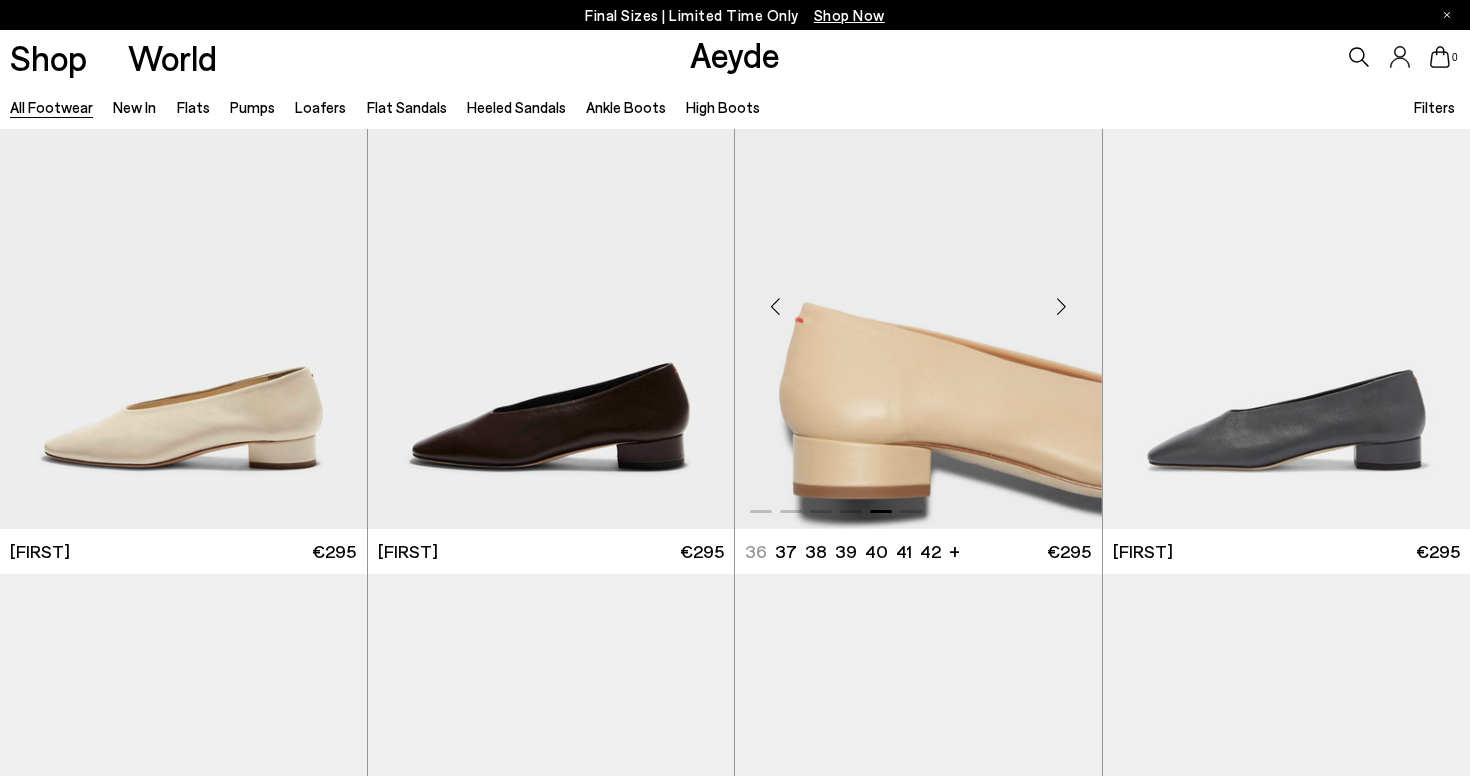 click at bounding box center (1062, 307) 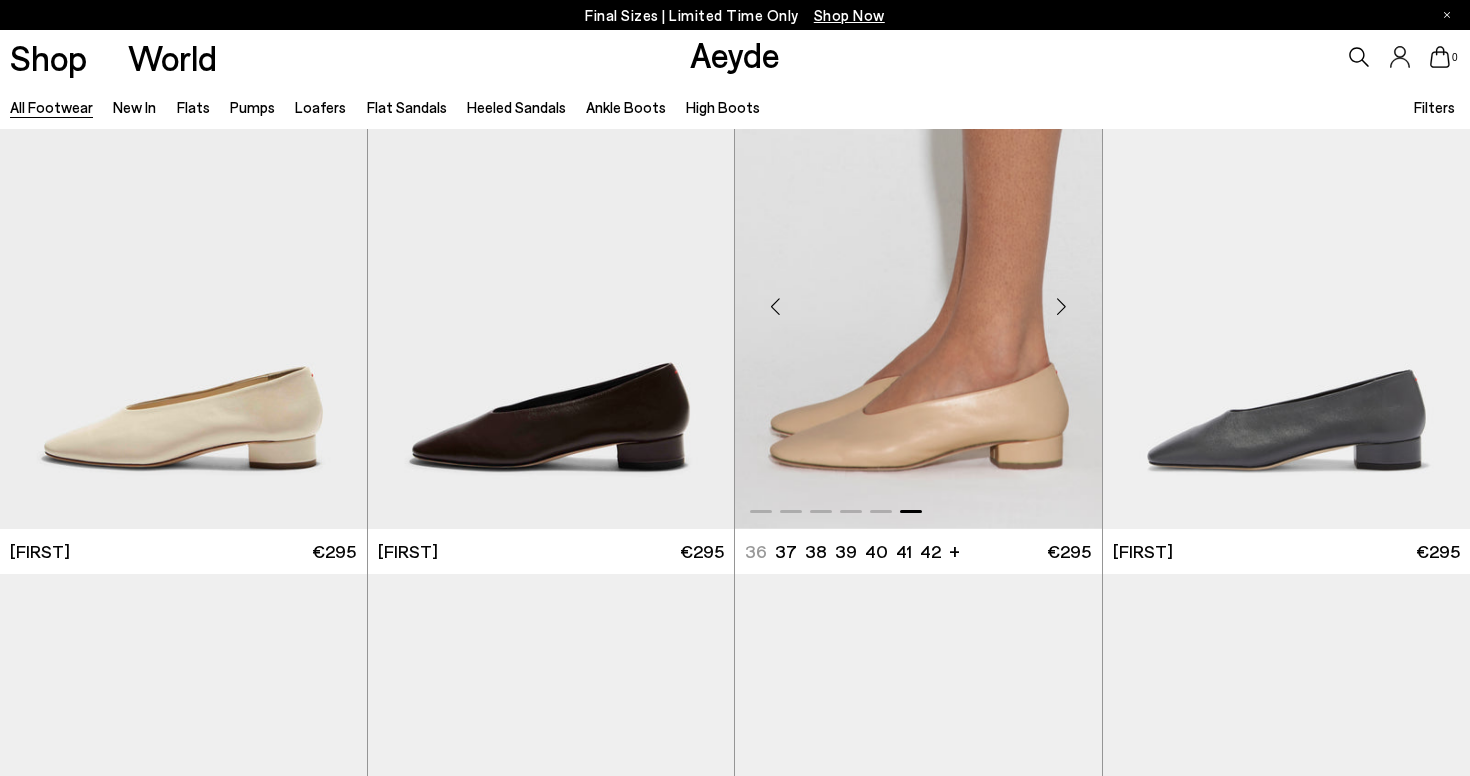 click at bounding box center [1062, 307] 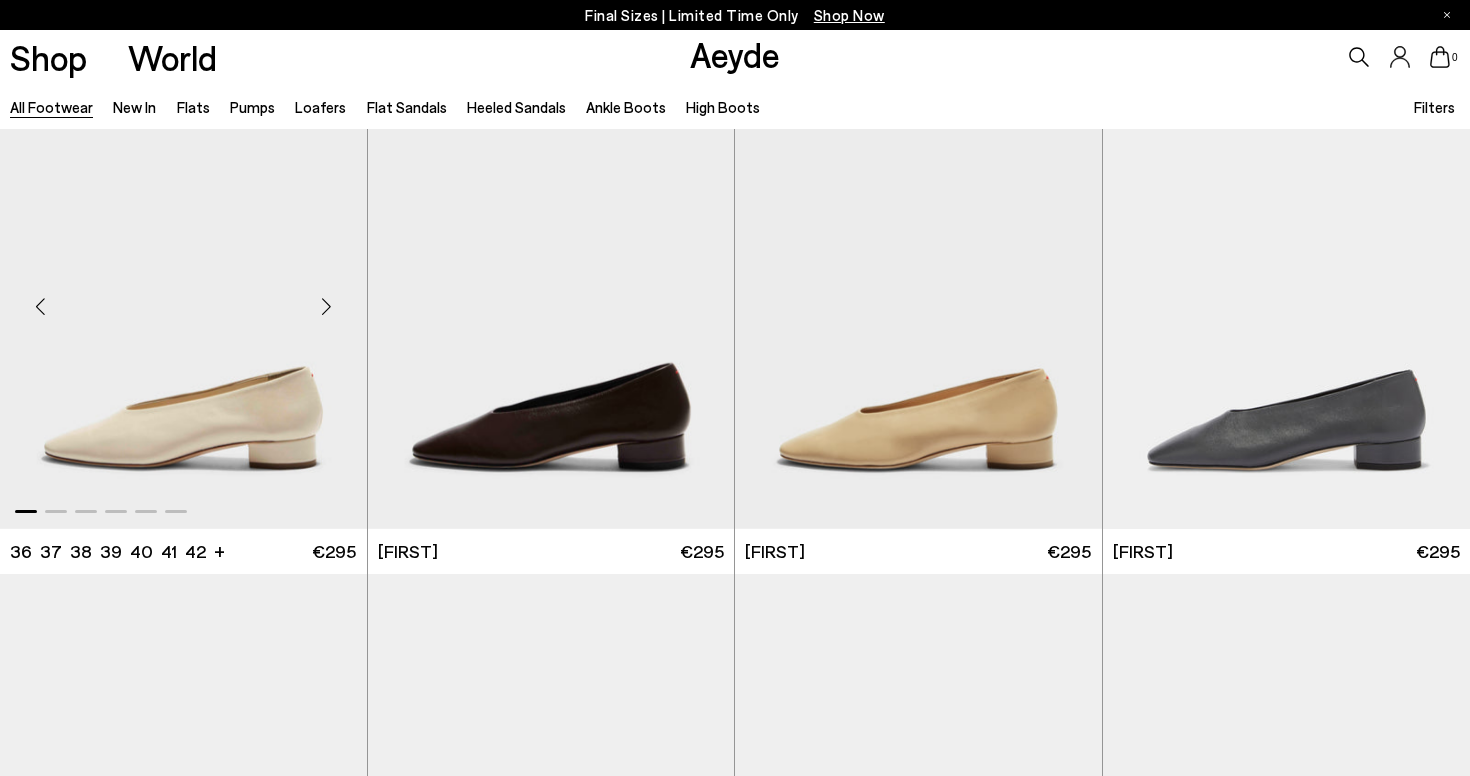 click at bounding box center (327, 307) 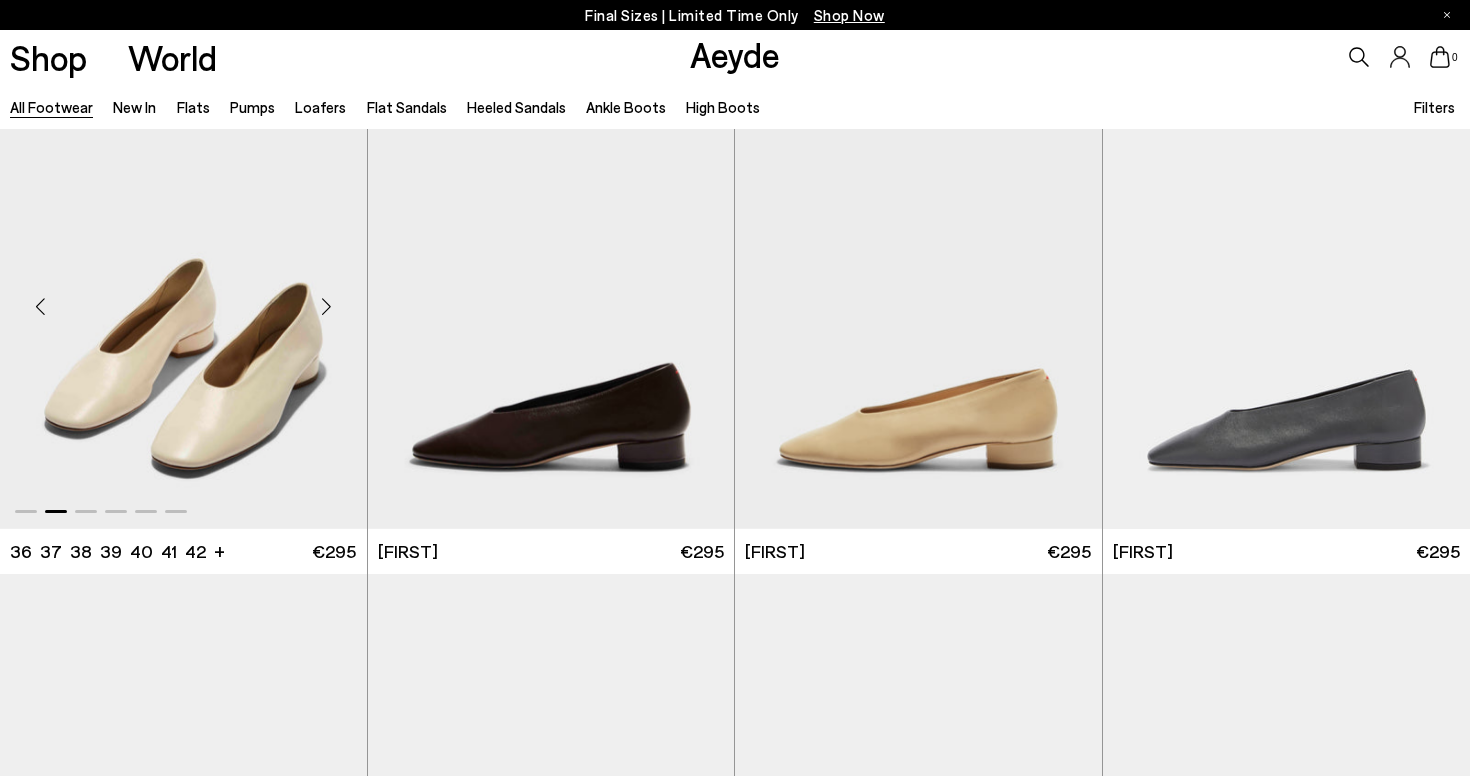 click at bounding box center [327, 307] 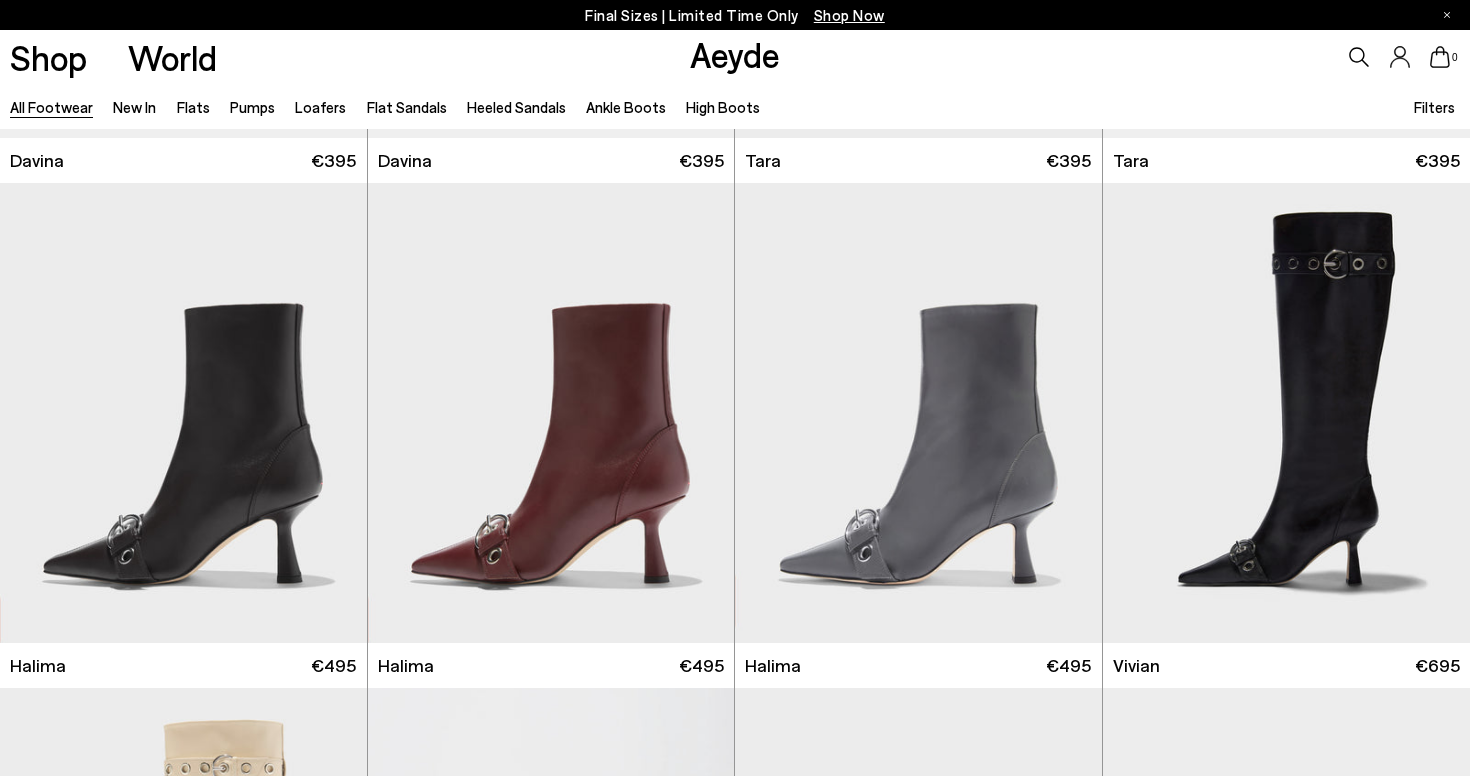 scroll, scrollTop: 9051, scrollLeft: 0, axis: vertical 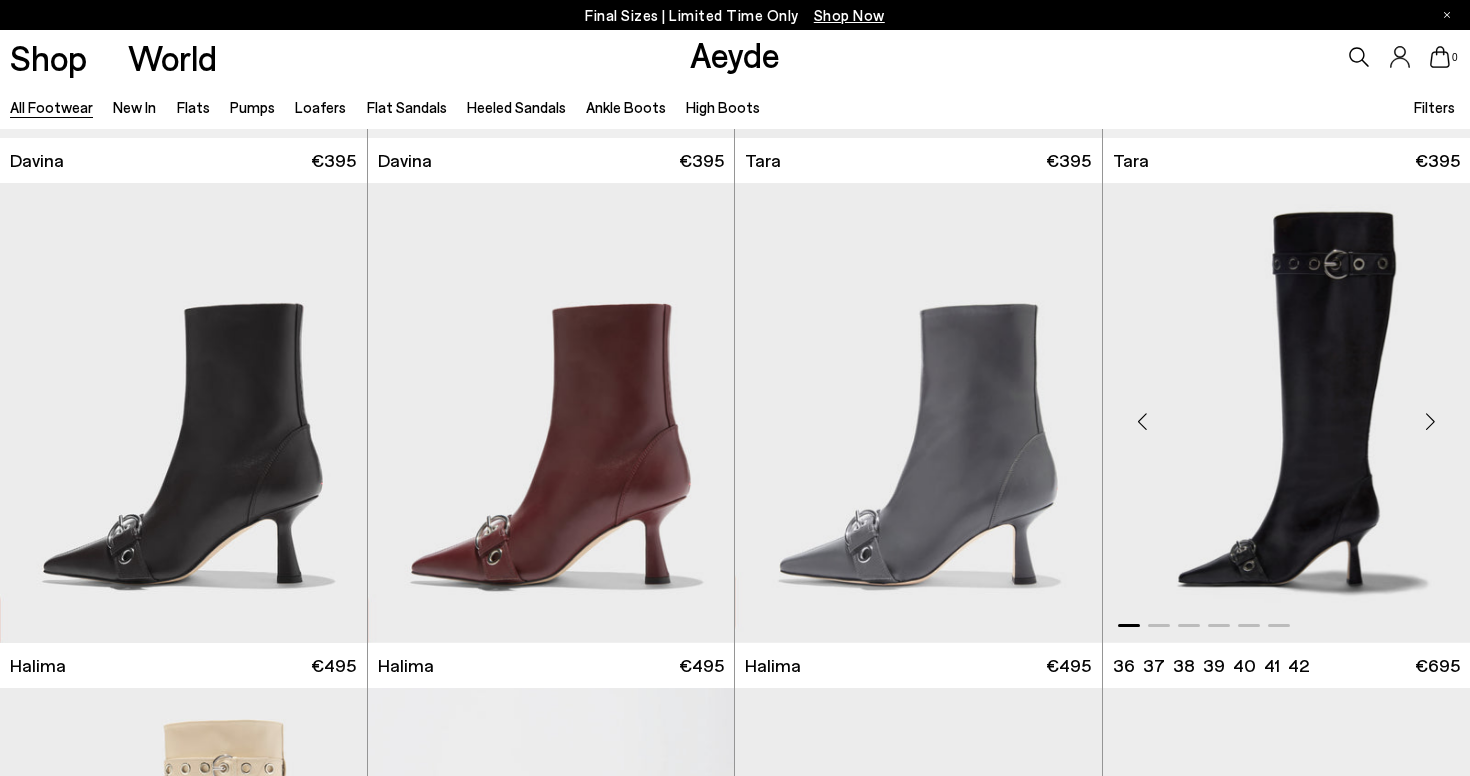 click at bounding box center [1430, 421] 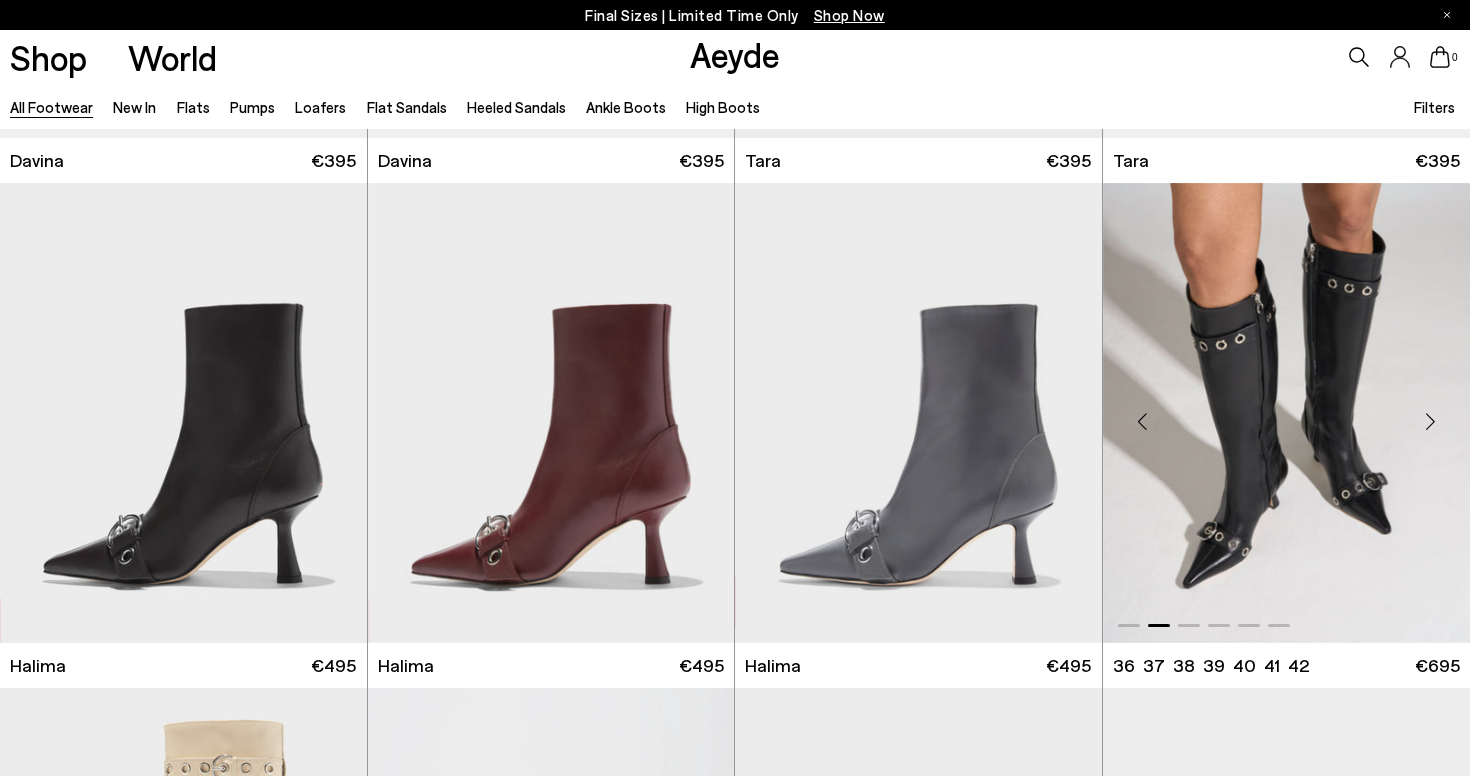 click at bounding box center [1430, 421] 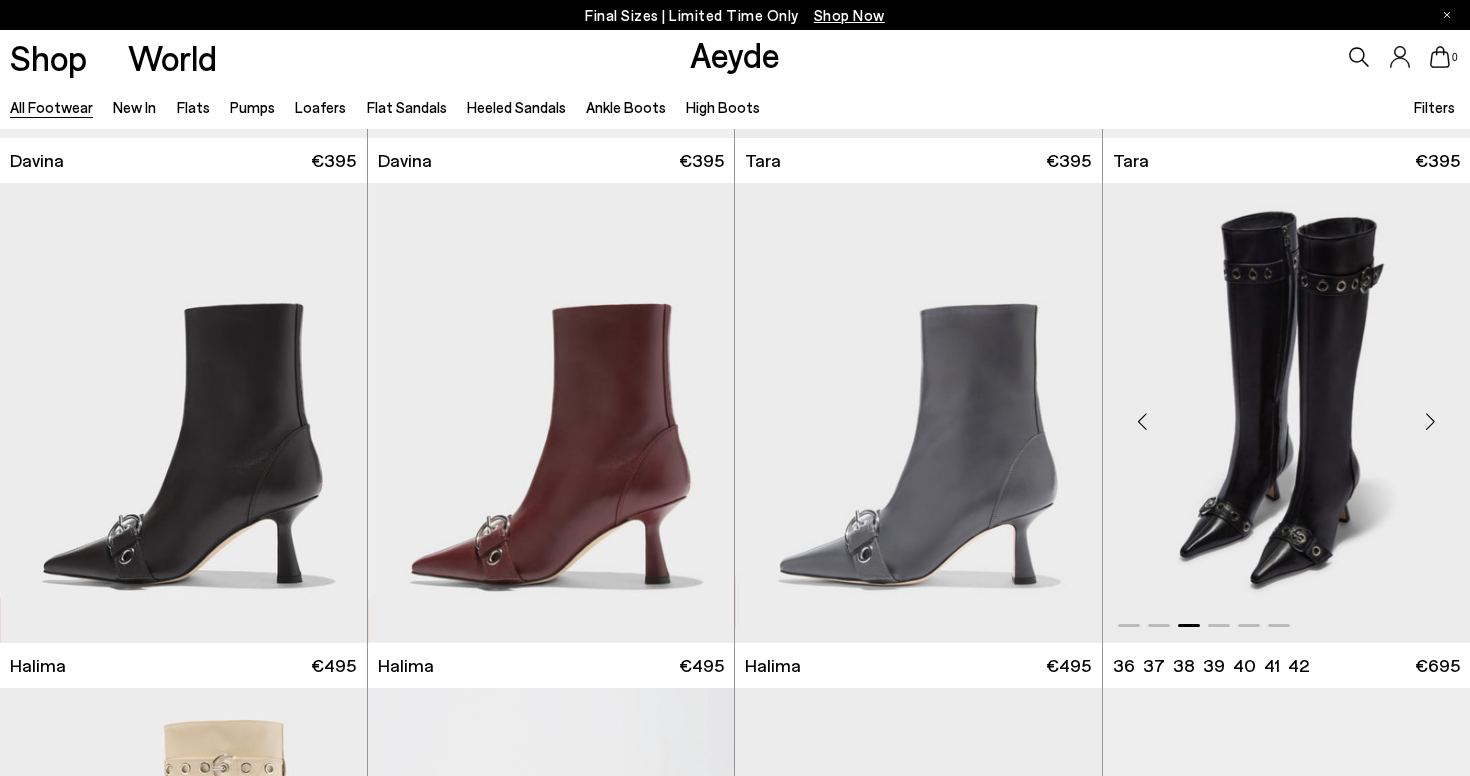 click at bounding box center [1430, 421] 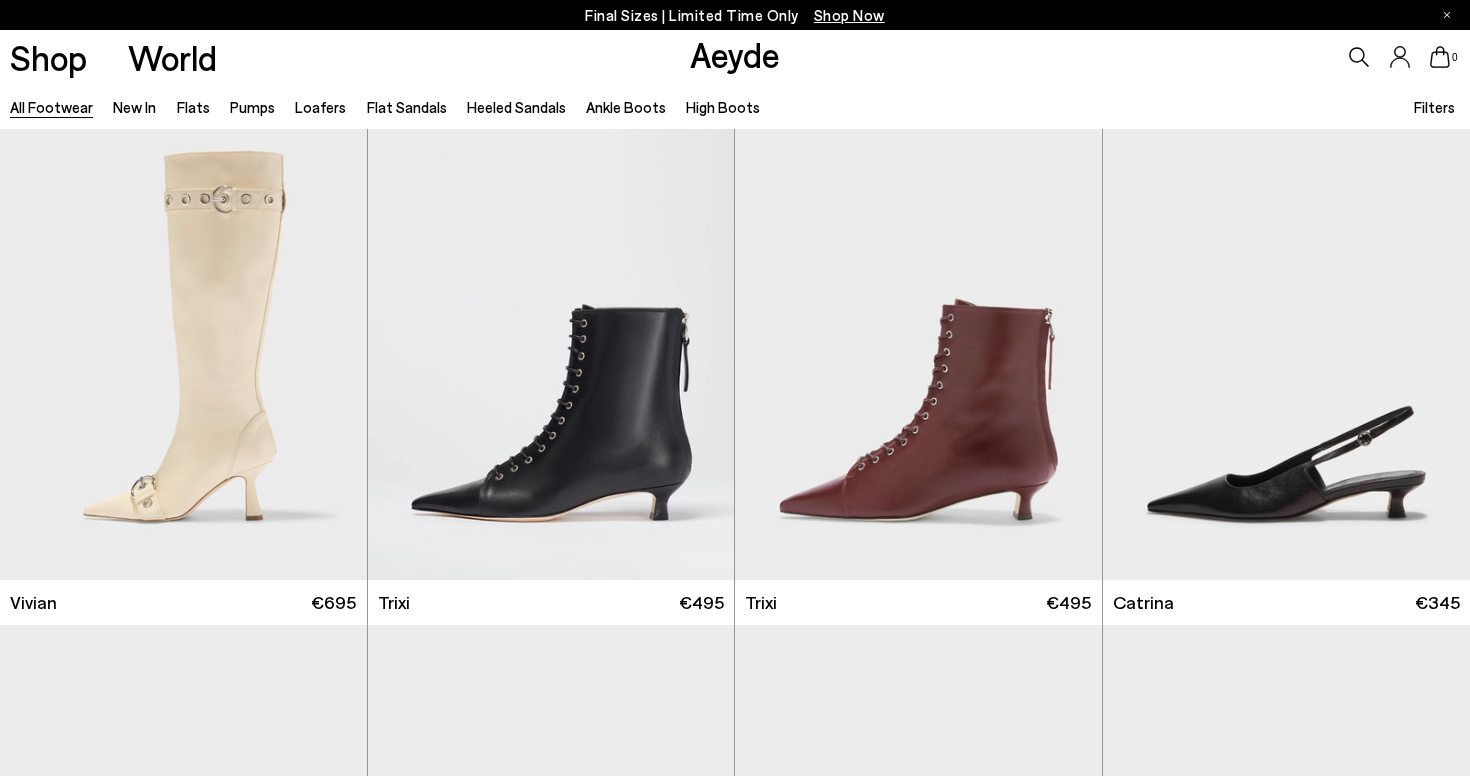 scroll, scrollTop: 9619, scrollLeft: 0, axis: vertical 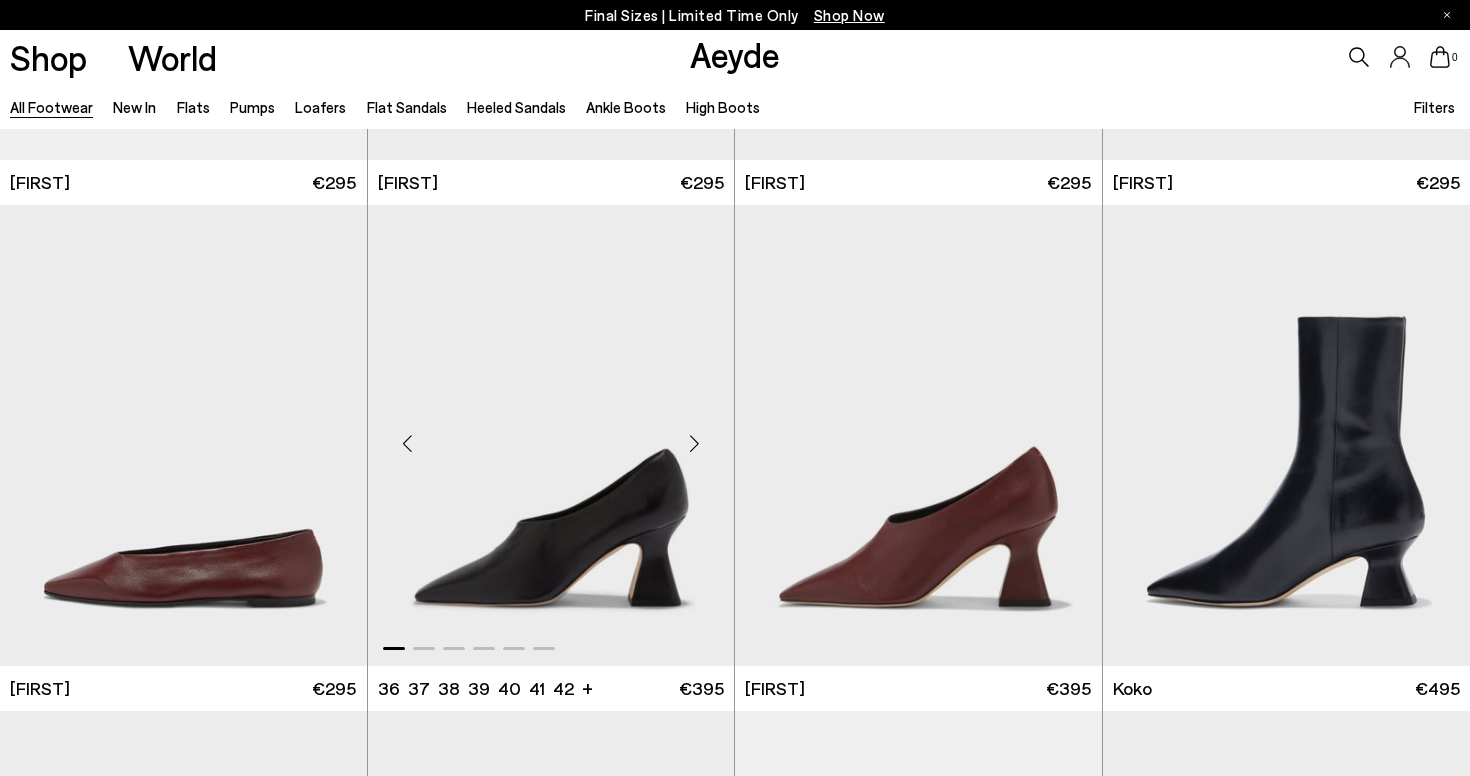 click at bounding box center (694, 443) 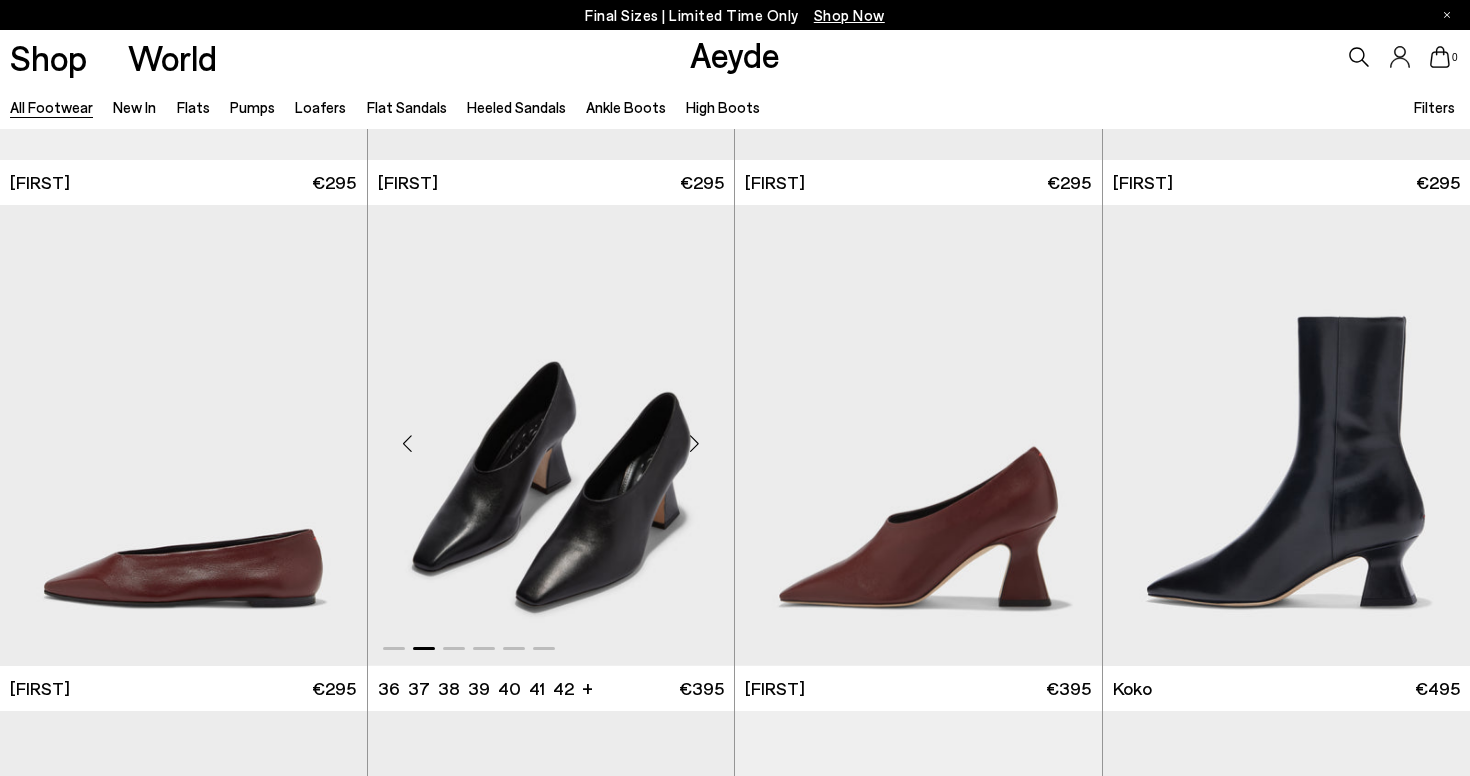 click at bounding box center [694, 443] 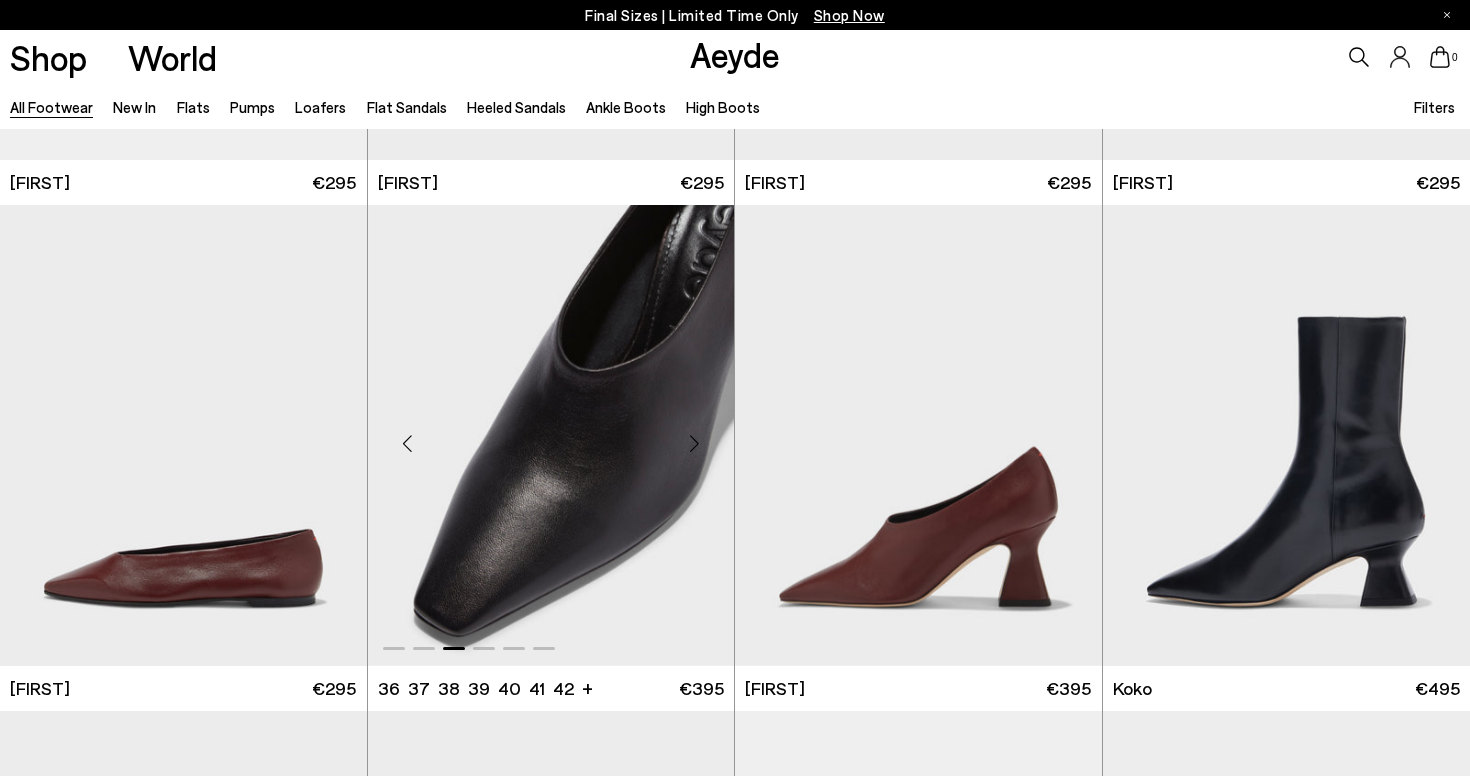 click at bounding box center [694, 443] 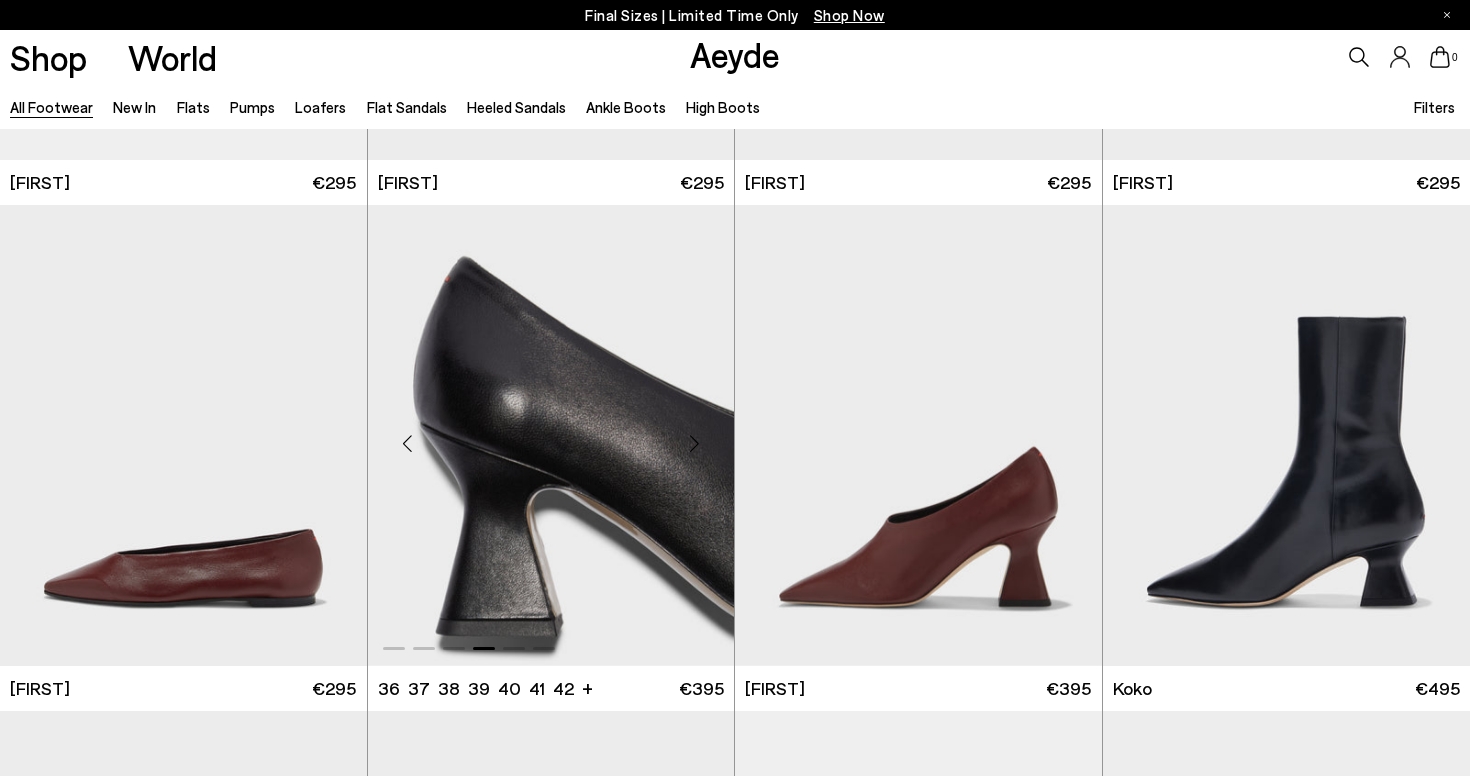click at bounding box center (694, 443) 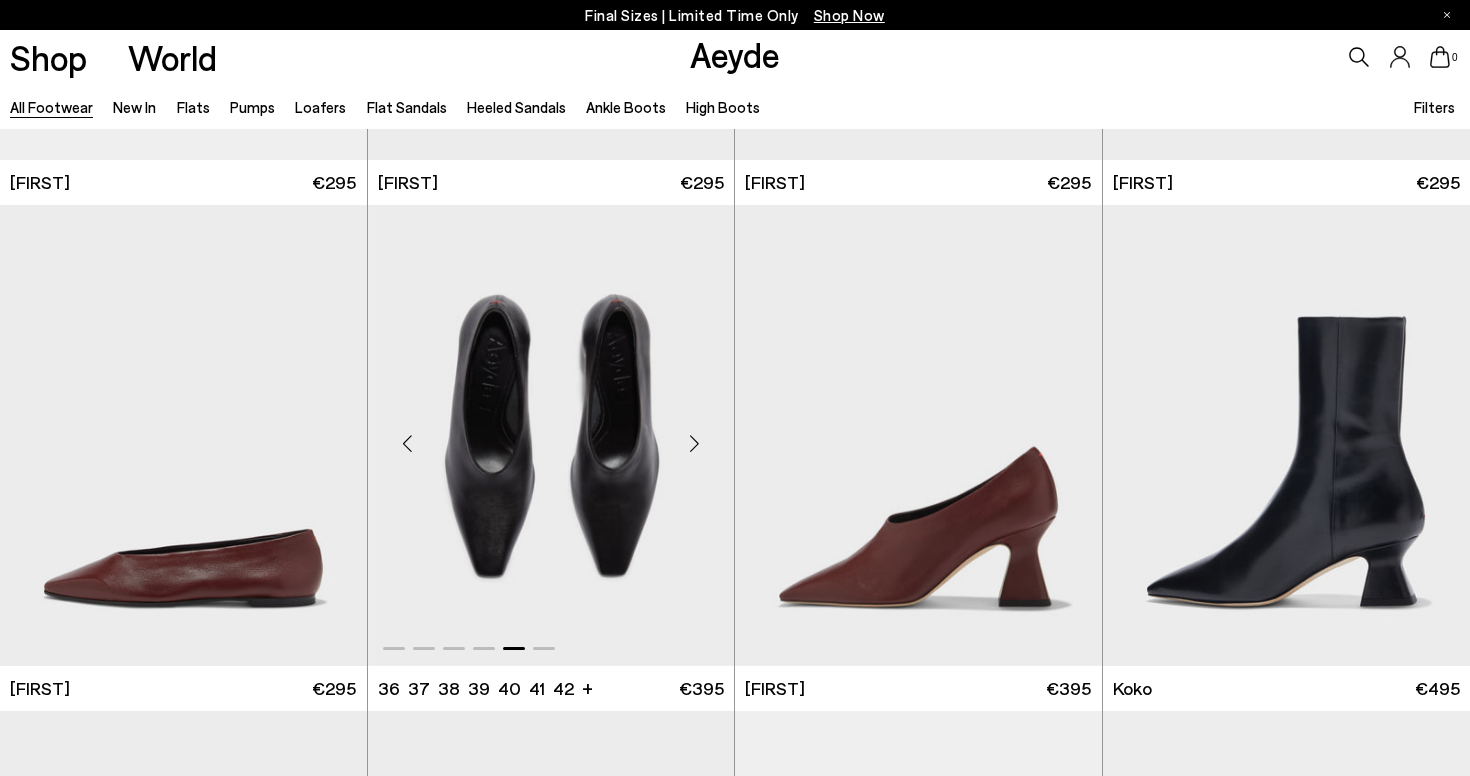 click at bounding box center [694, 443] 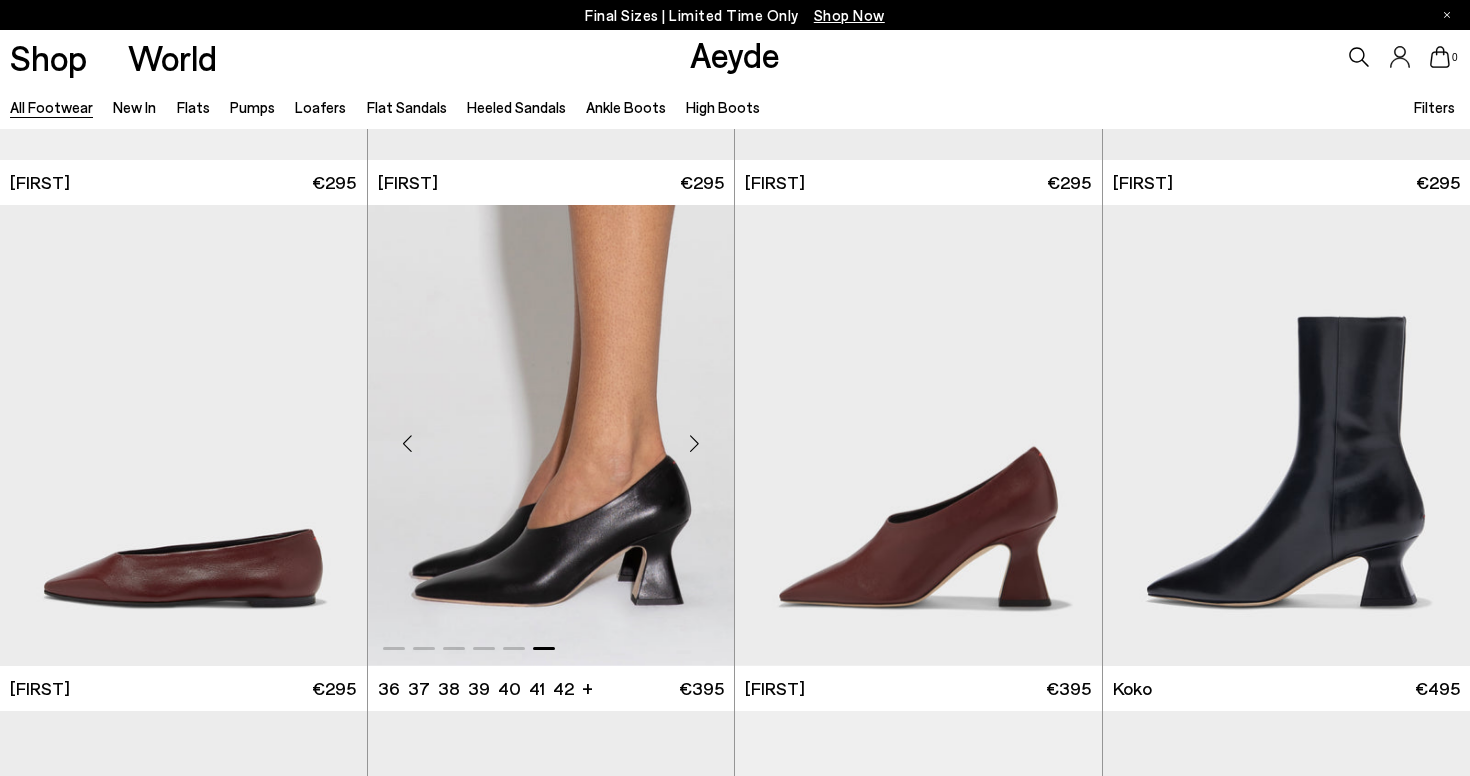 click at bounding box center [694, 443] 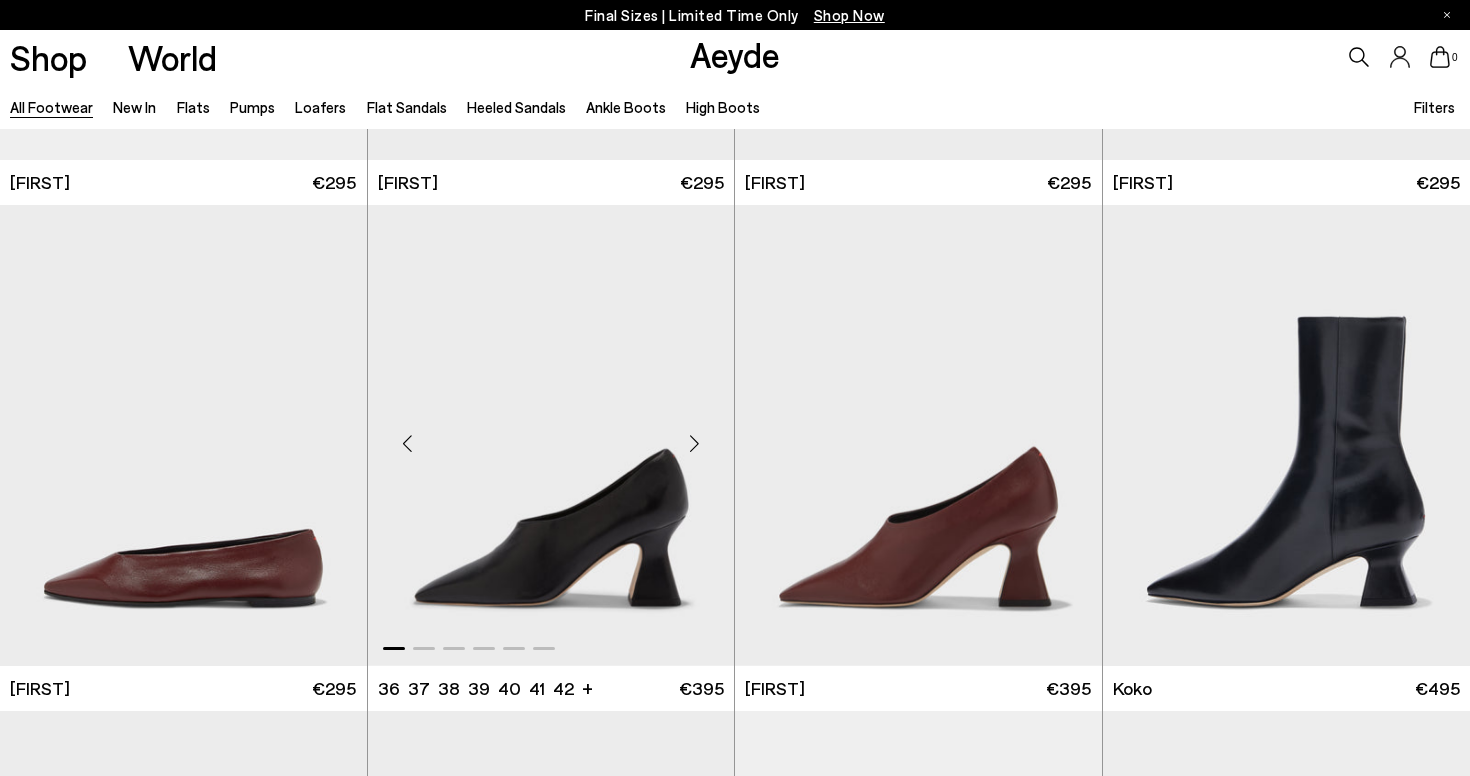 click at bounding box center (694, 443) 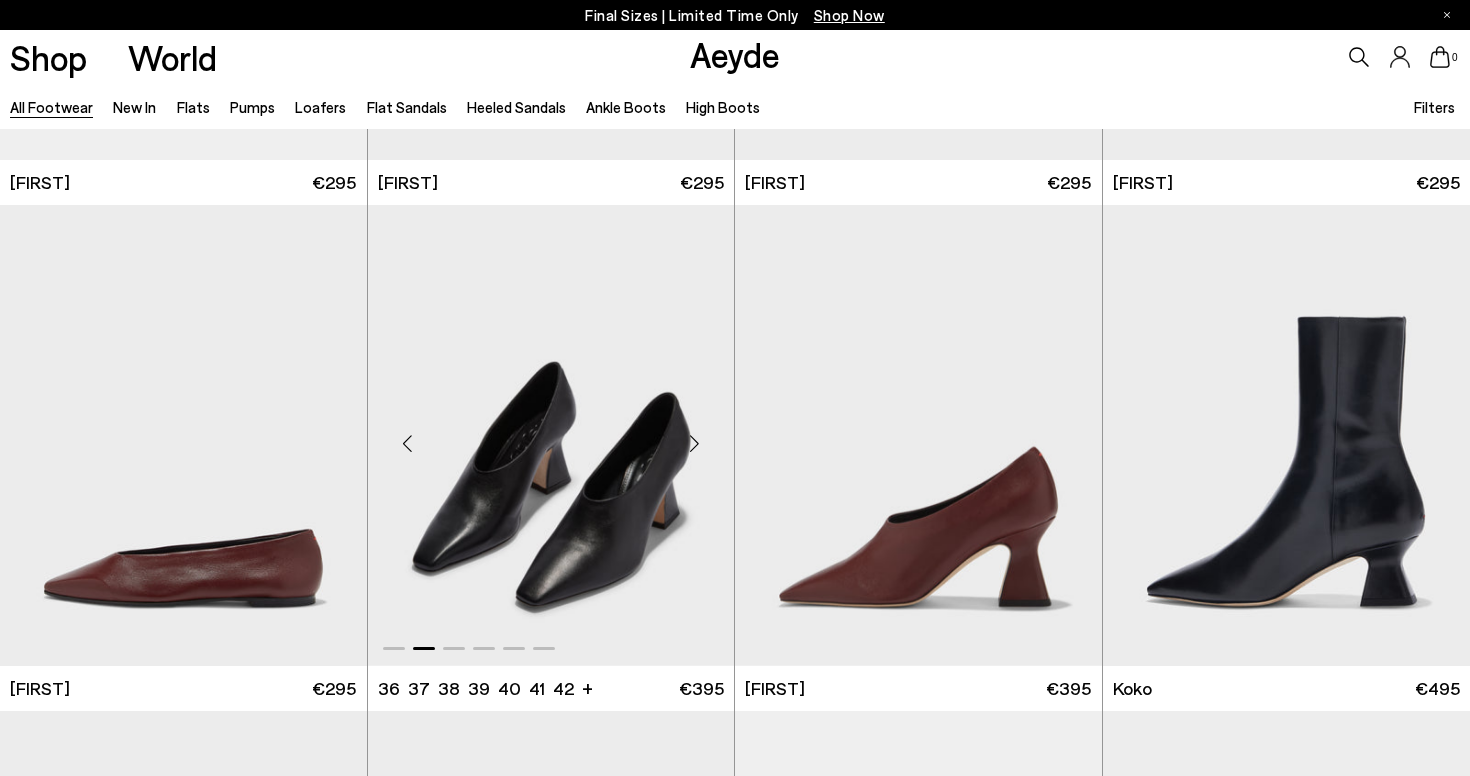 click at bounding box center [694, 443] 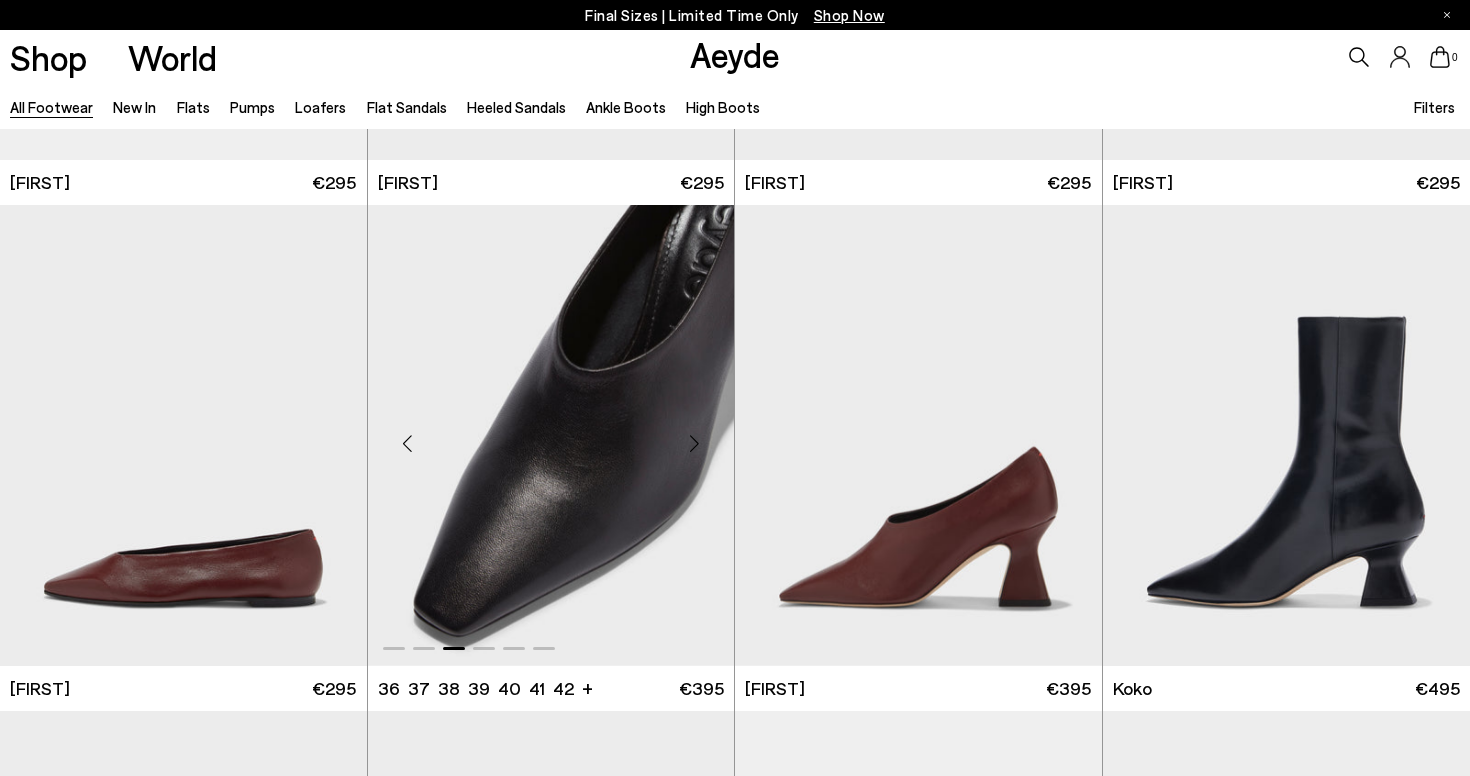 click at bounding box center [694, 443] 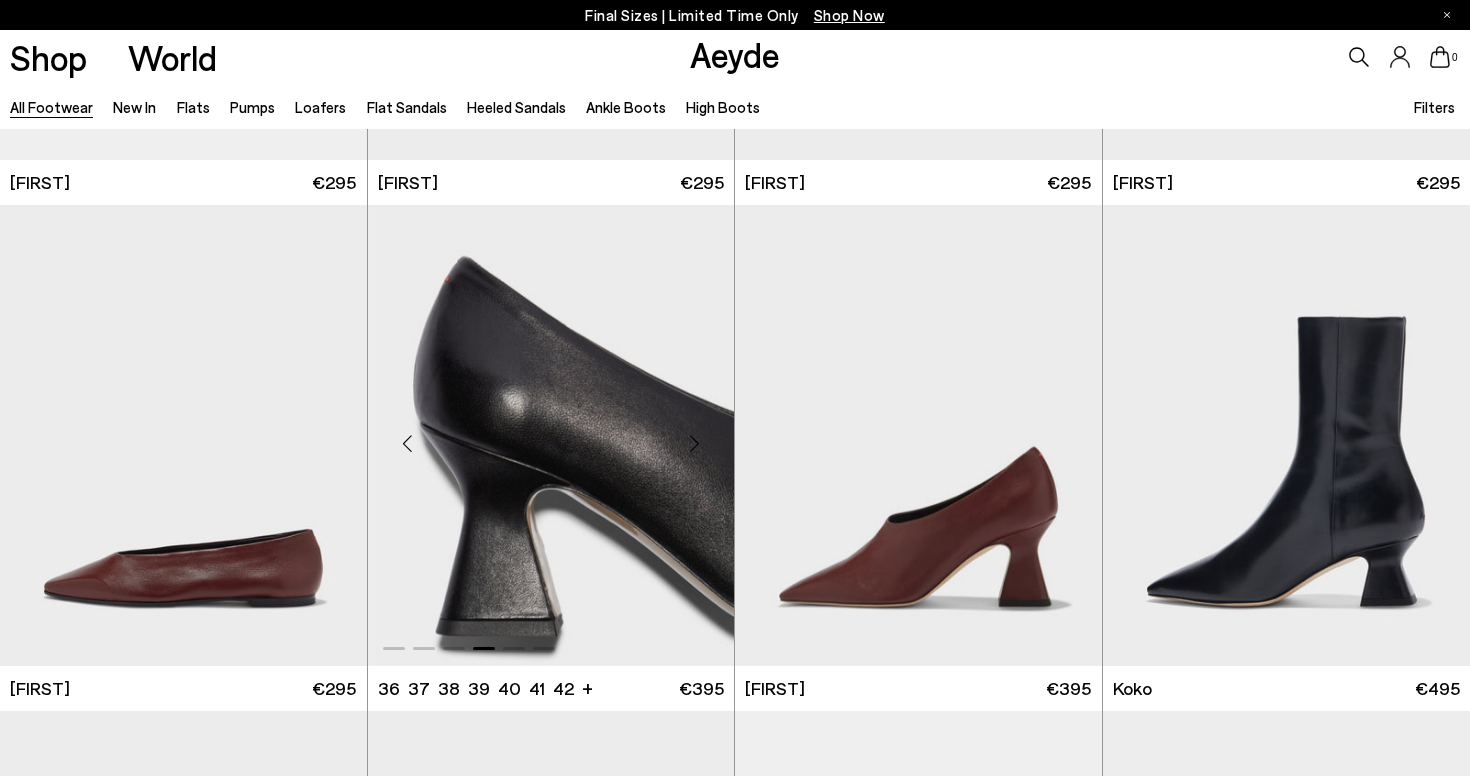 click at bounding box center [694, 443] 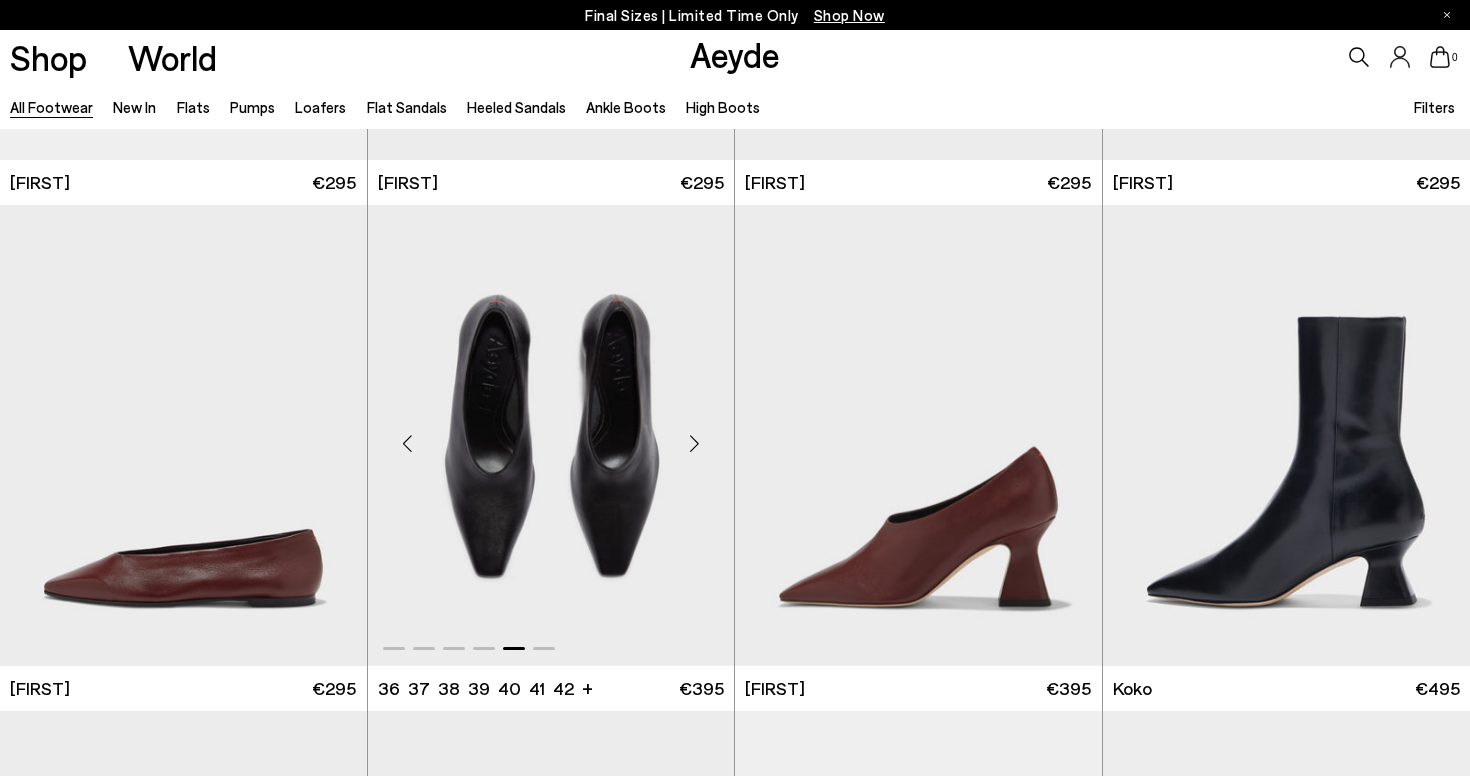 click at bounding box center (694, 443) 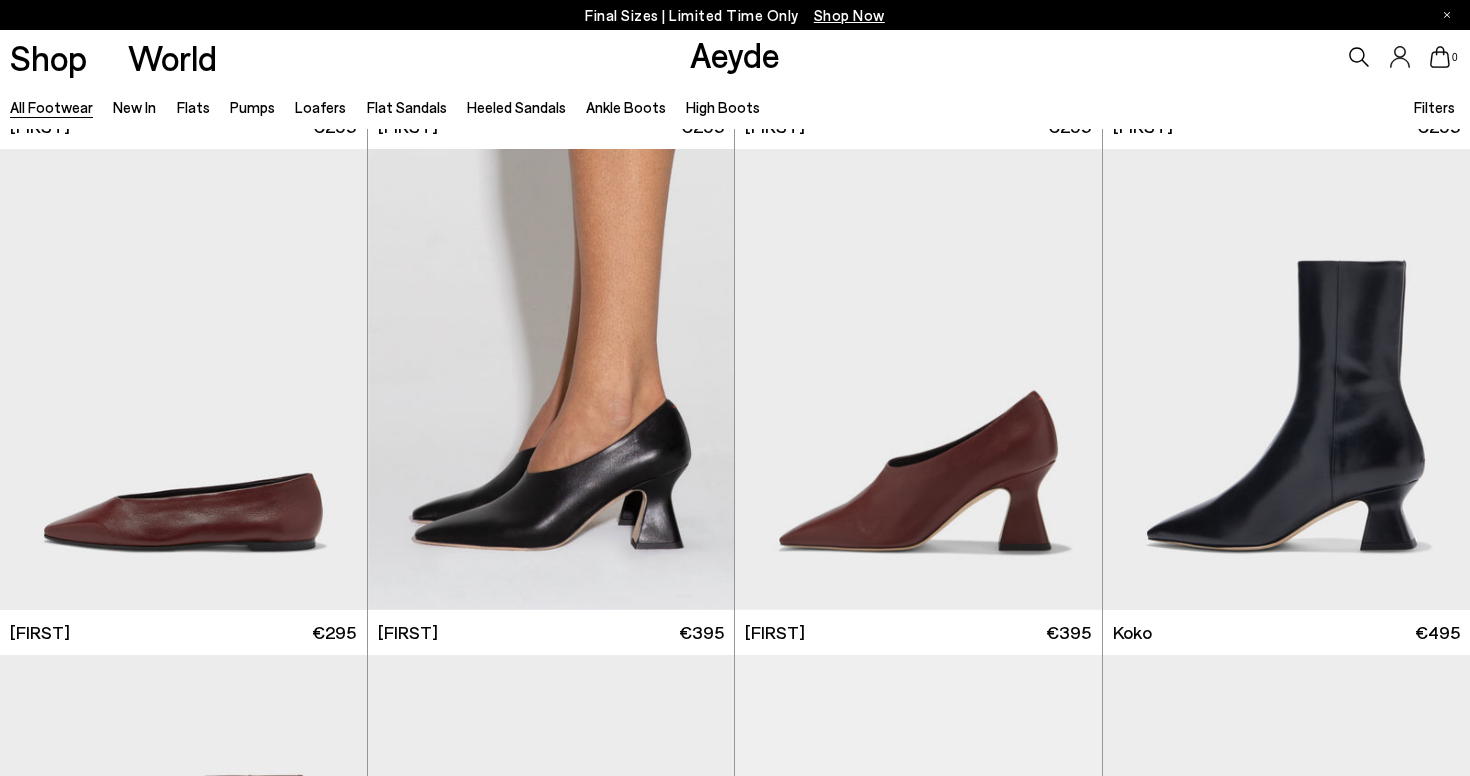 scroll, scrollTop: 13131, scrollLeft: 0, axis: vertical 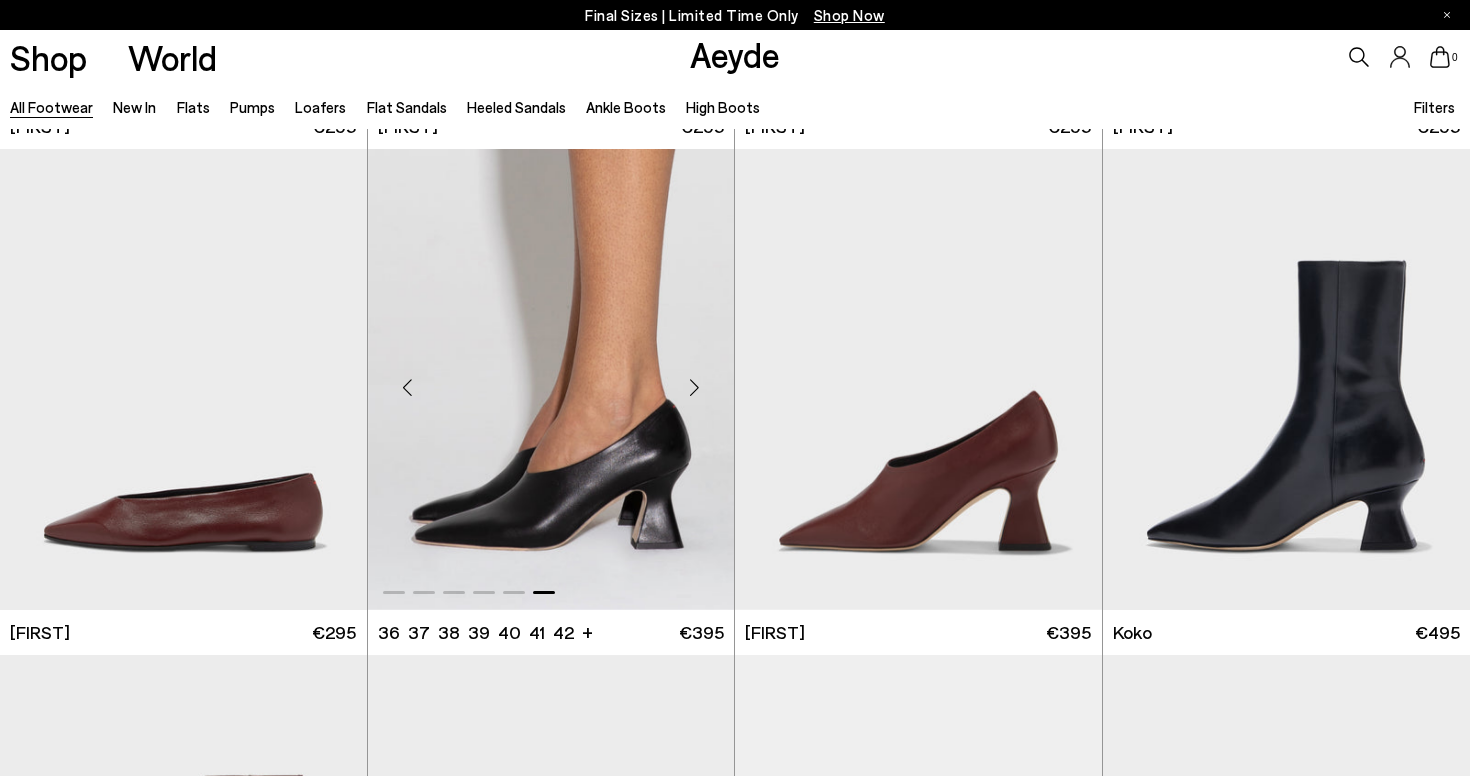 click at bounding box center (408, 387) 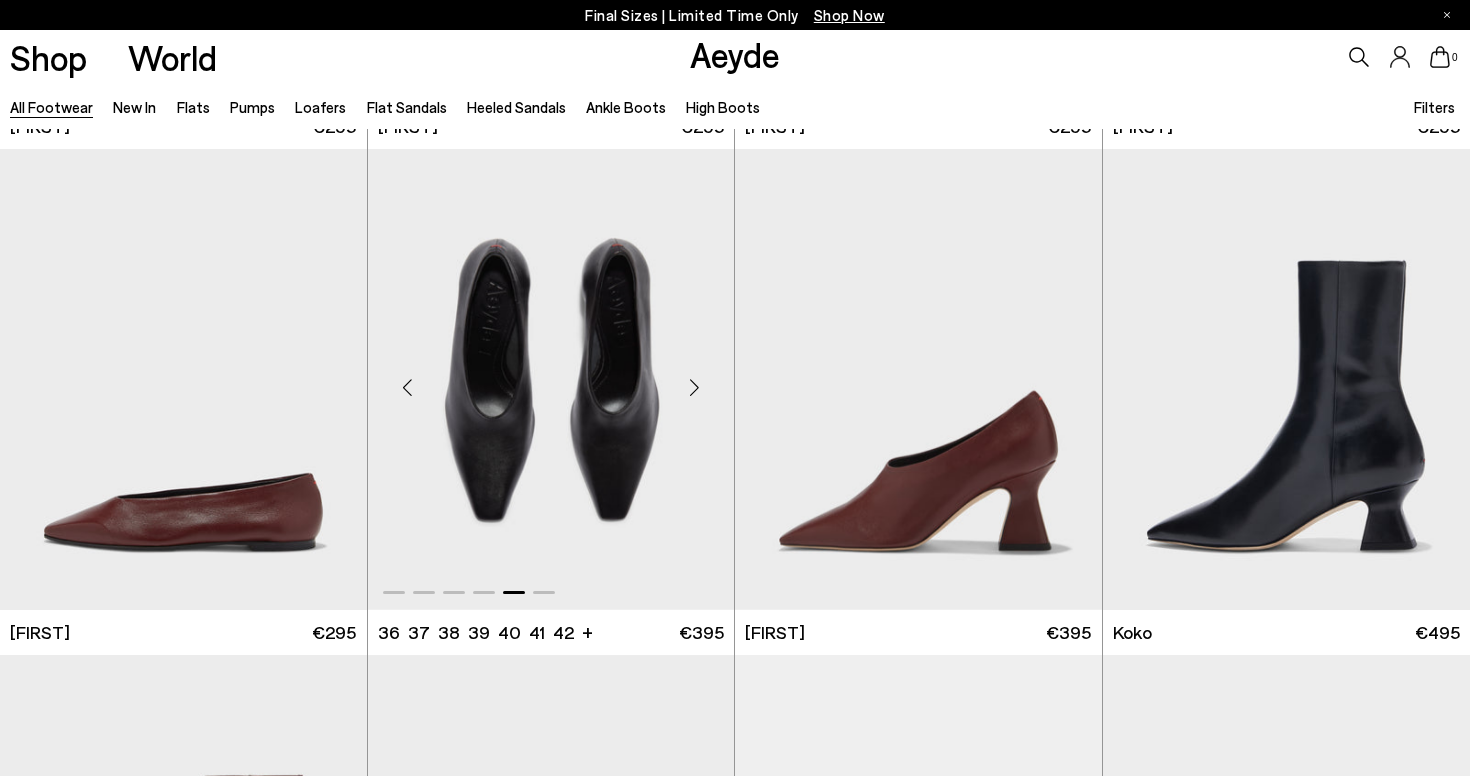 click at bounding box center [408, 387] 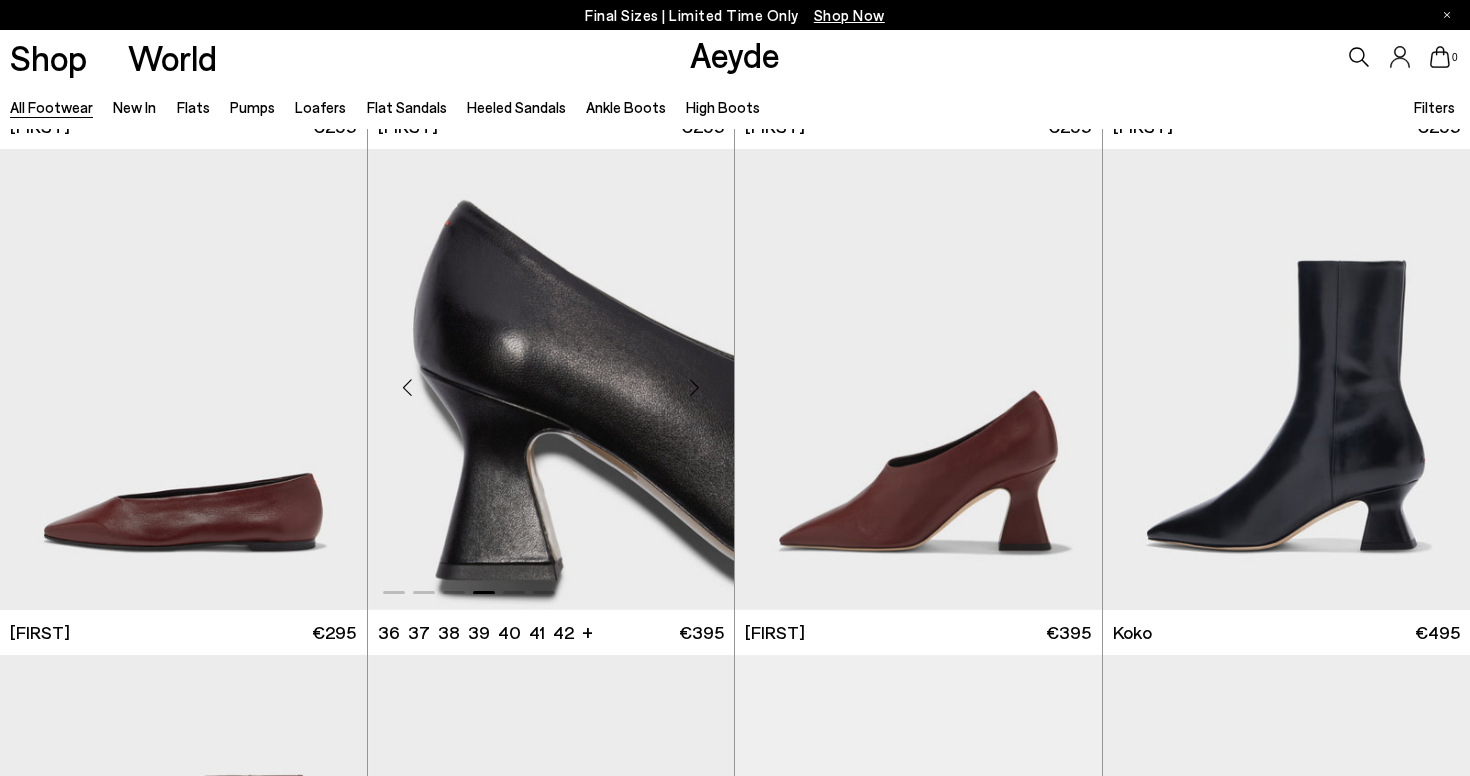 click at bounding box center [408, 387] 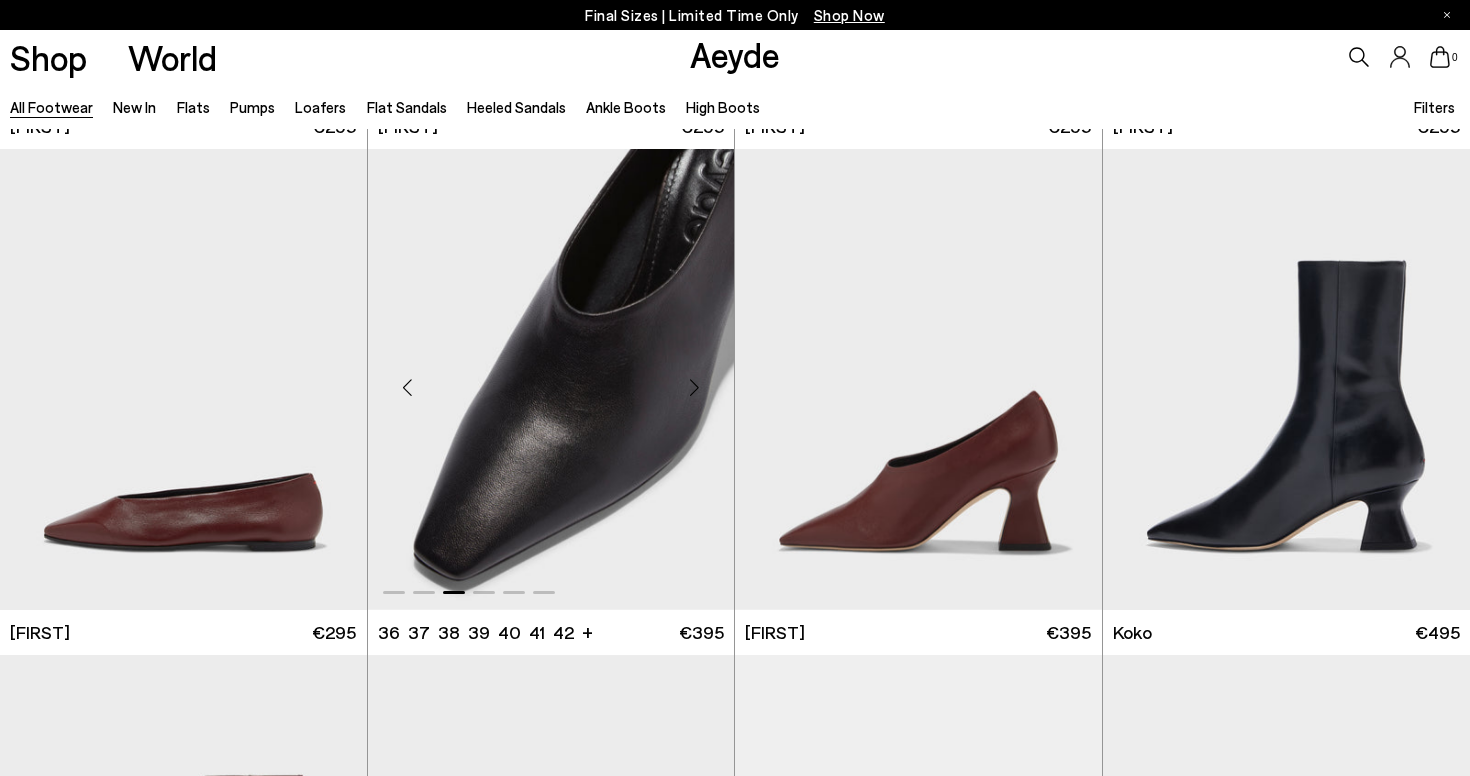 click at bounding box center (408, 387) 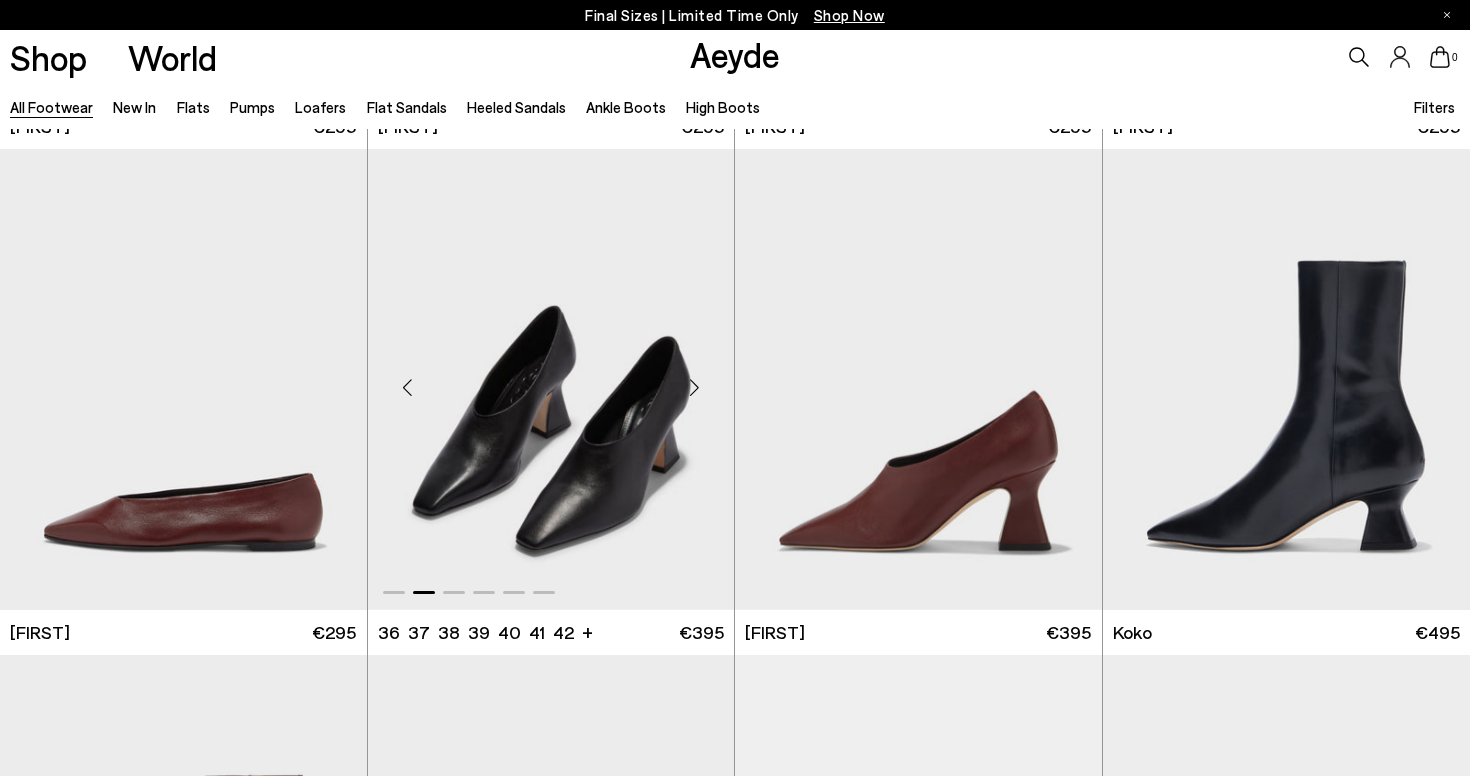 click at bounding box center [408, 387] 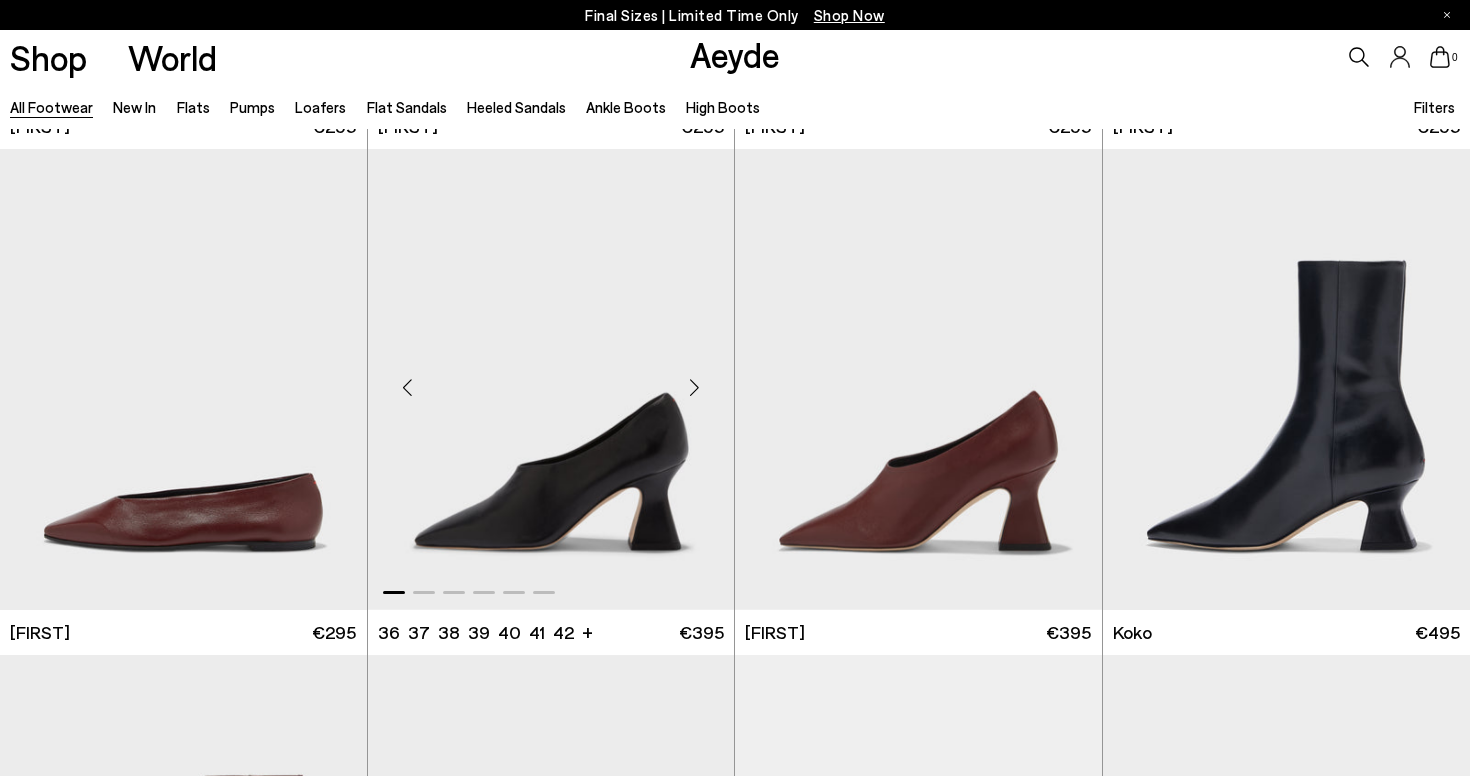 click at bounding box center (408, 387) 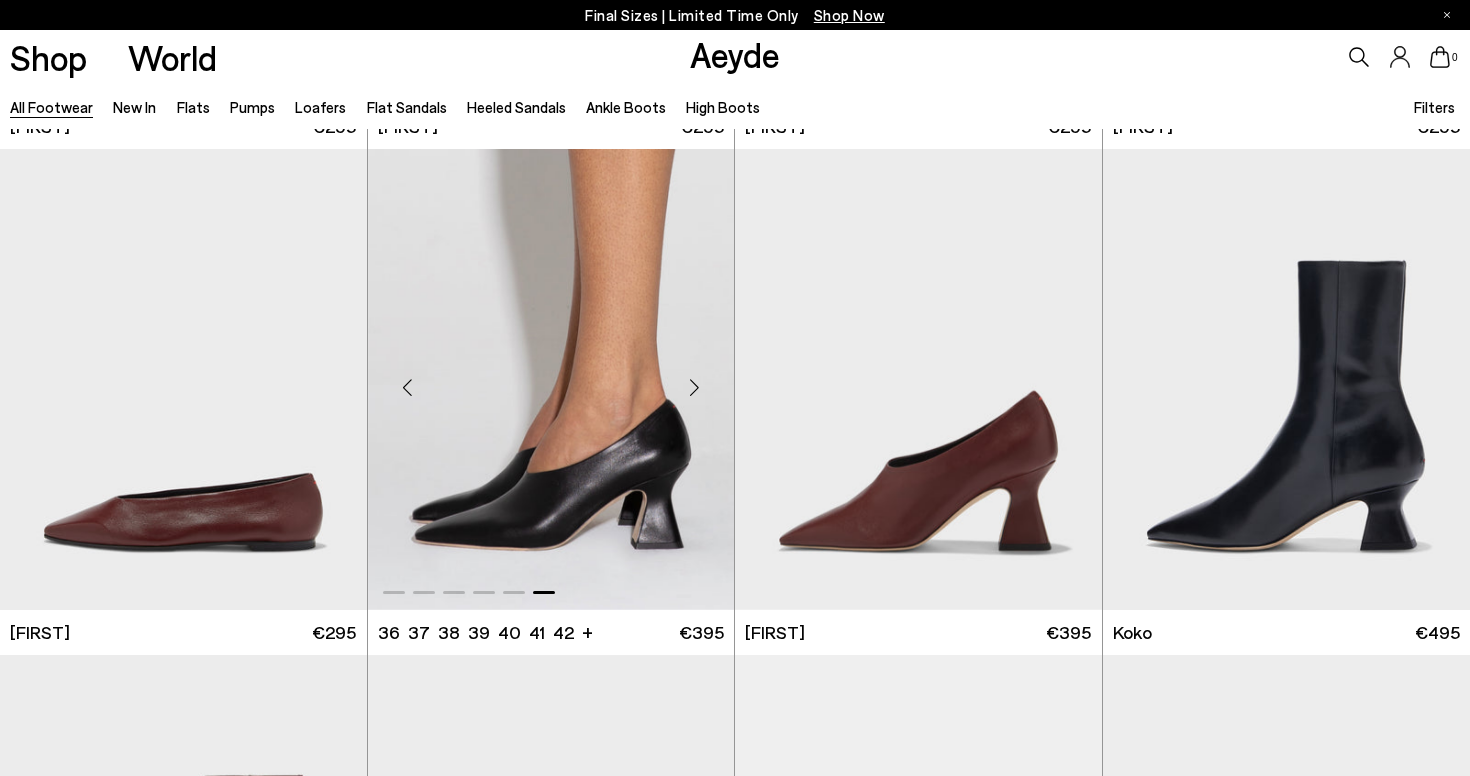 click at bounding box center (408, 387) 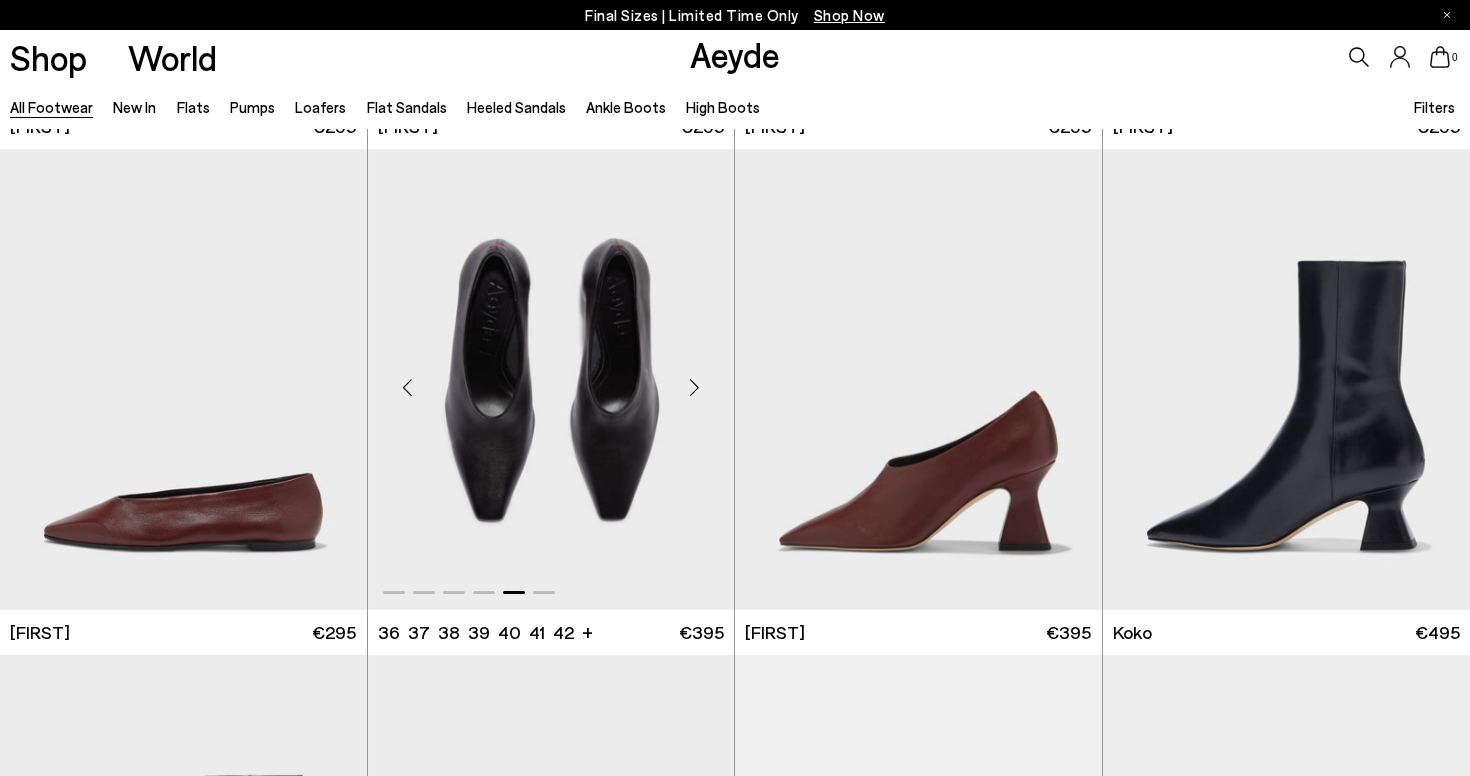 click at bounding box center [408, 387] 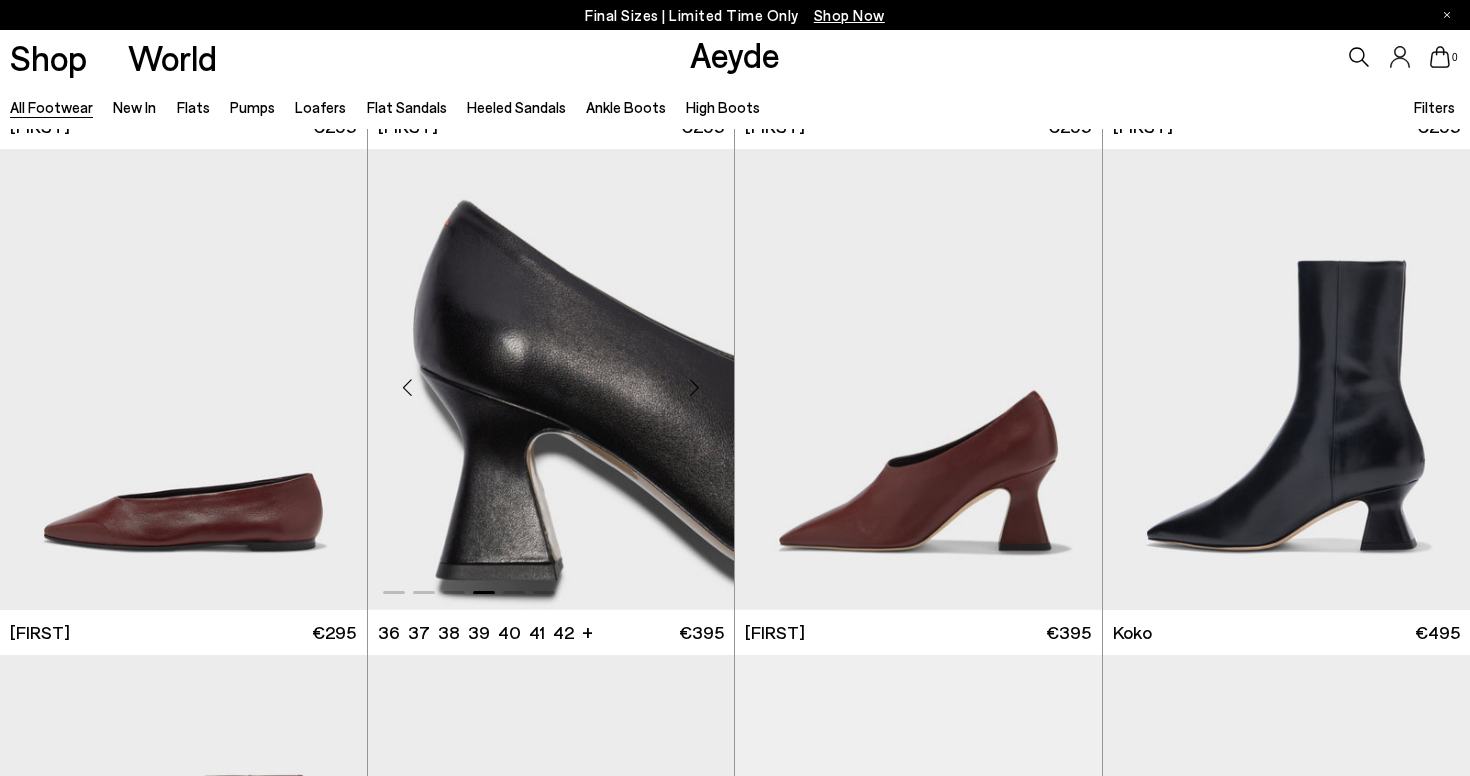 click at bounding box center (408, 387) 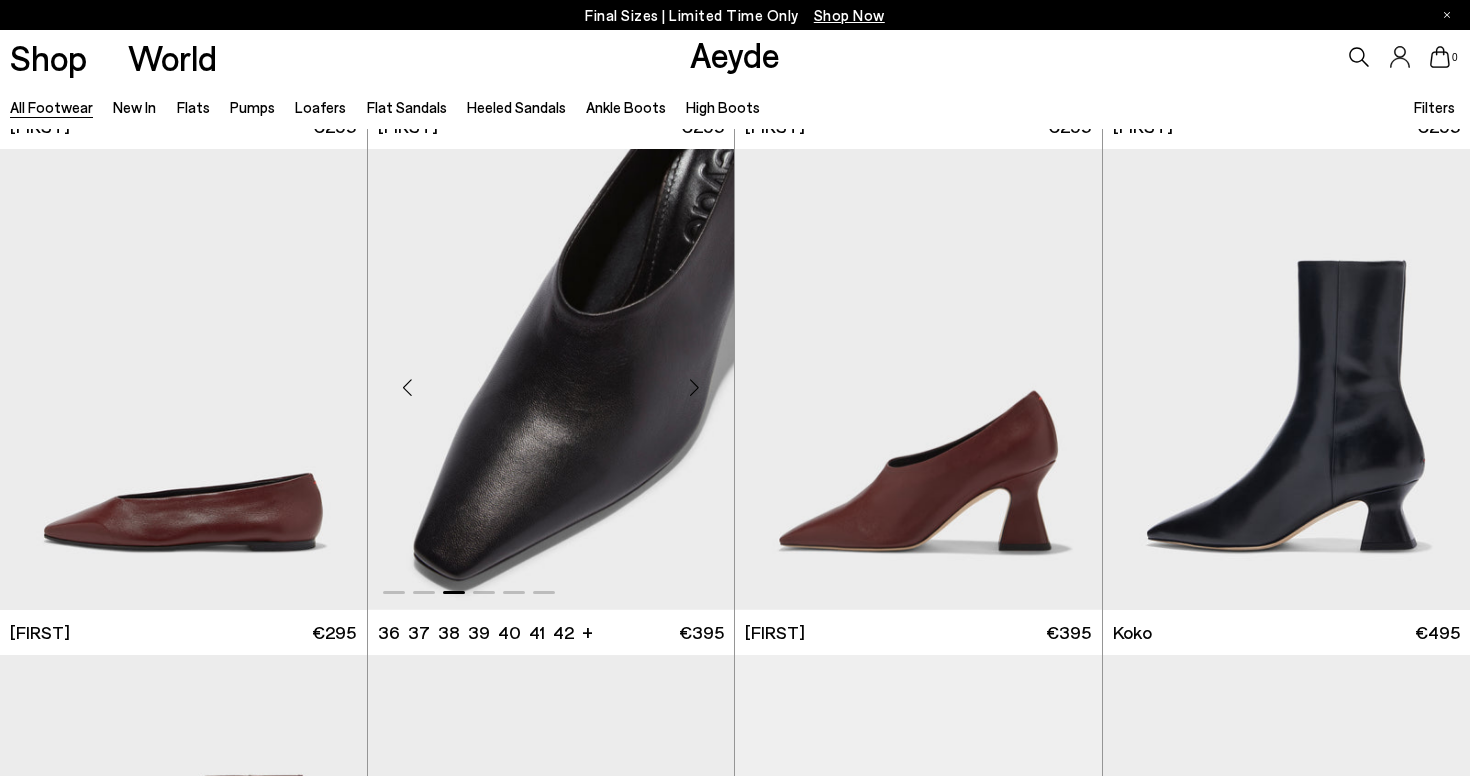 click at bounding box center (408, 387) 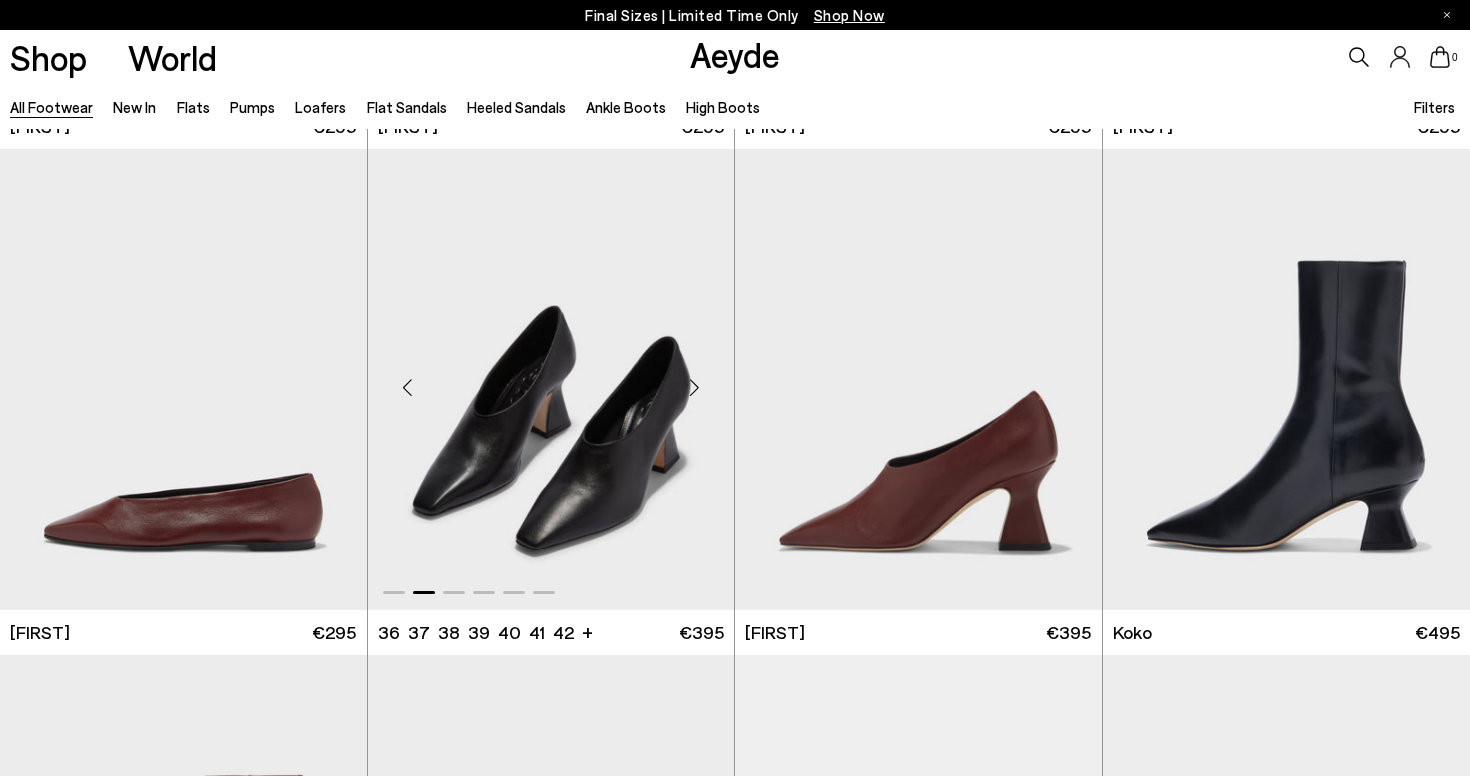 click at bounding box center [408, 387] 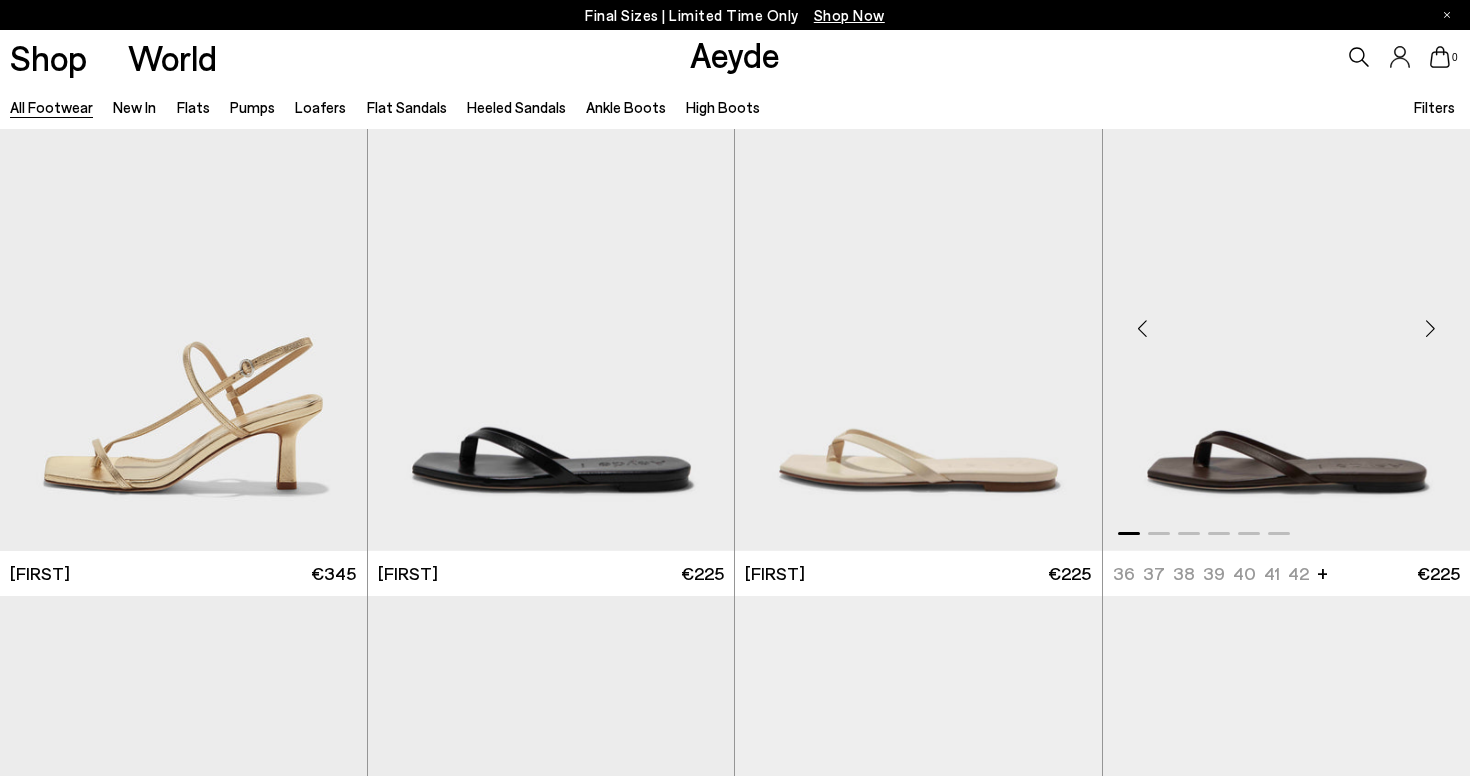 scroll, scrollTop: 24315, scrollLeft: 0, axis: vertical 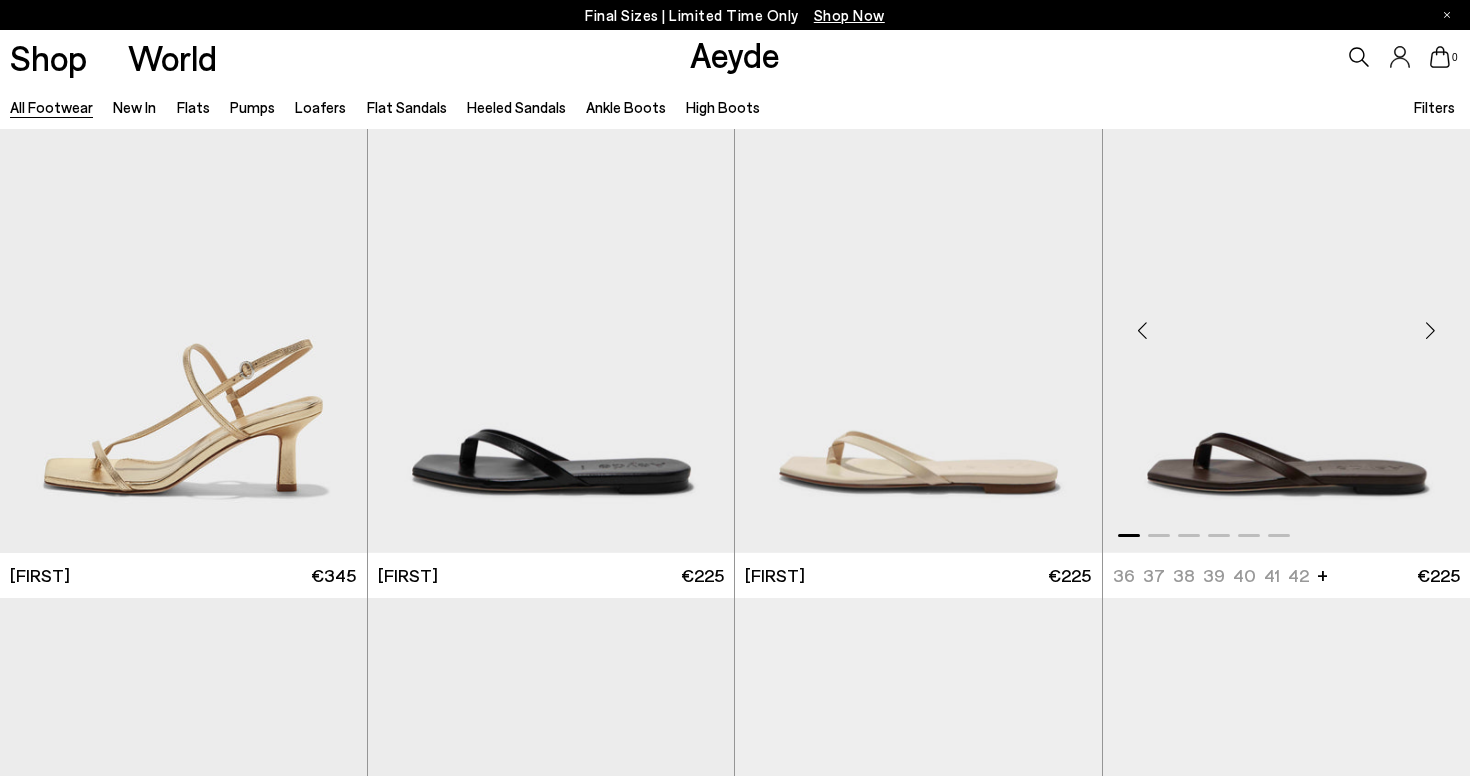click at bounding box center (1430, 331) 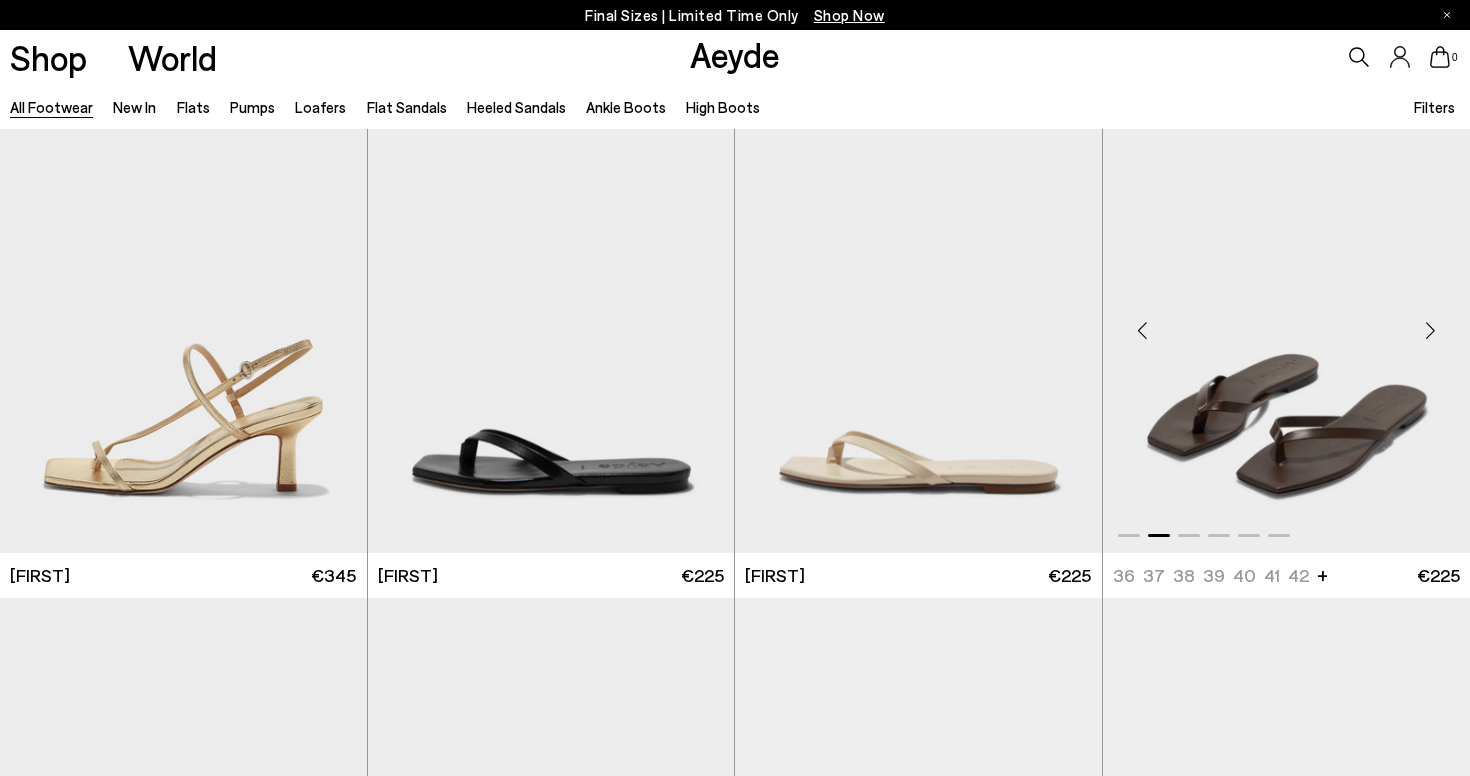 click at bounding box center [1430, 331] 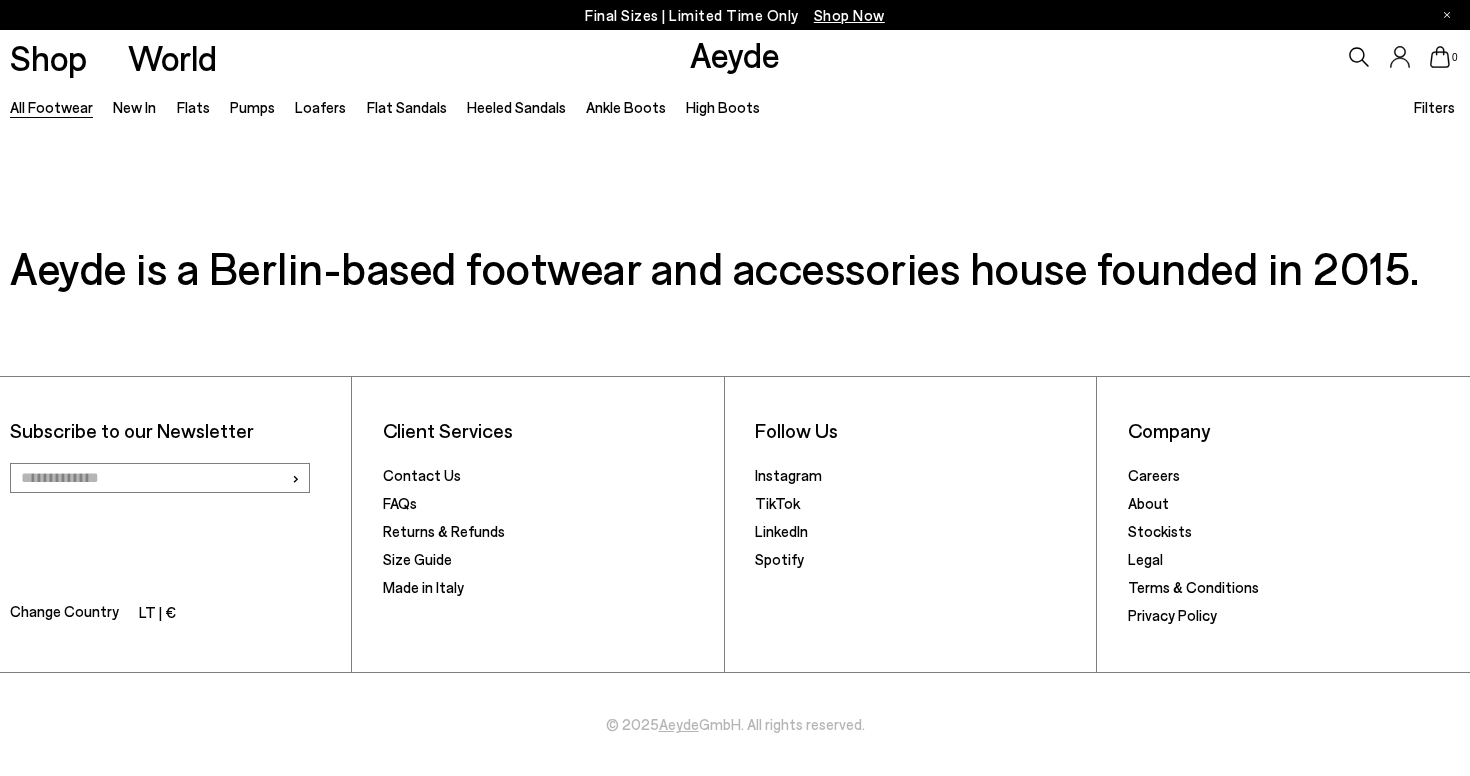 scroll, scrollTop: 33388, scrollLeft: 0, axis: vertical 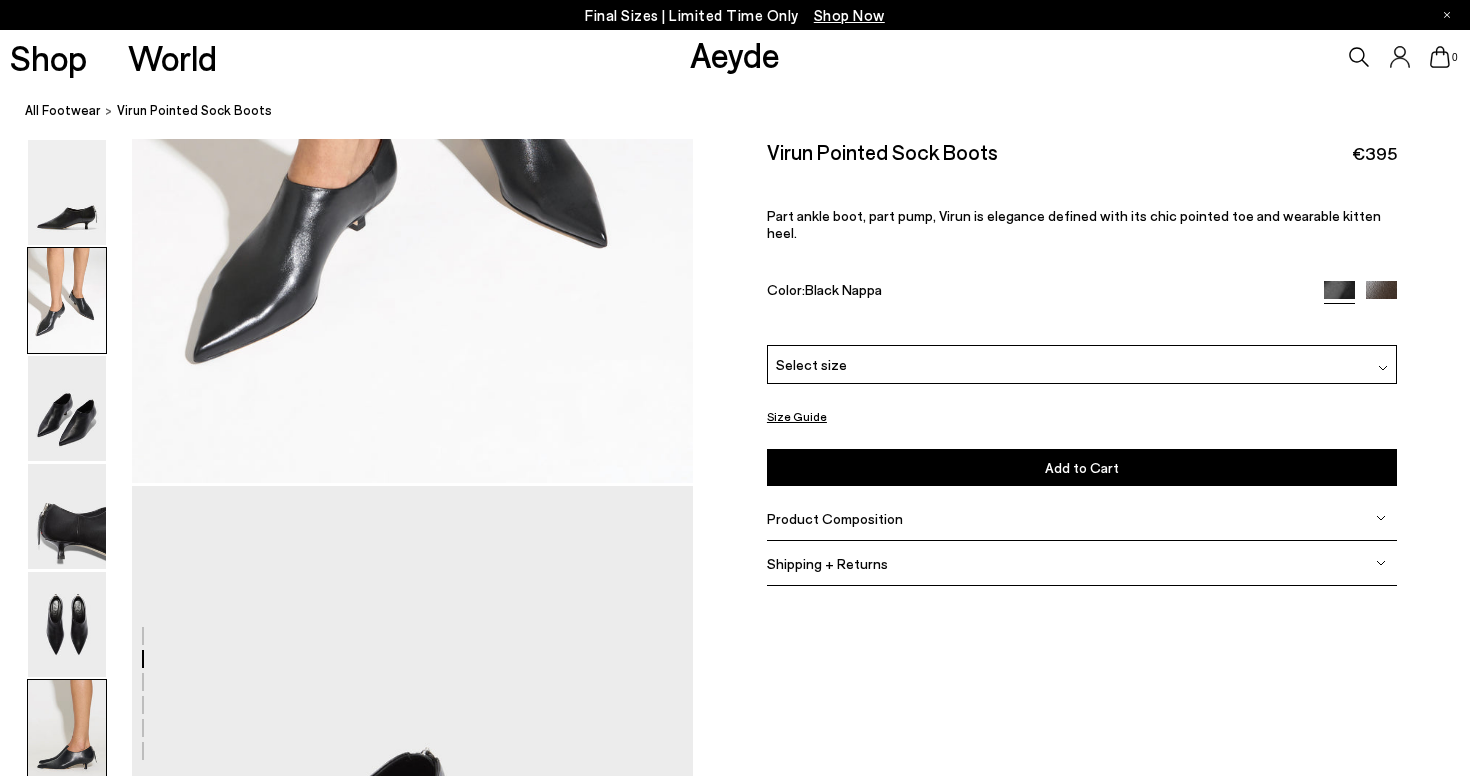 click at bounding box center (67, 732) 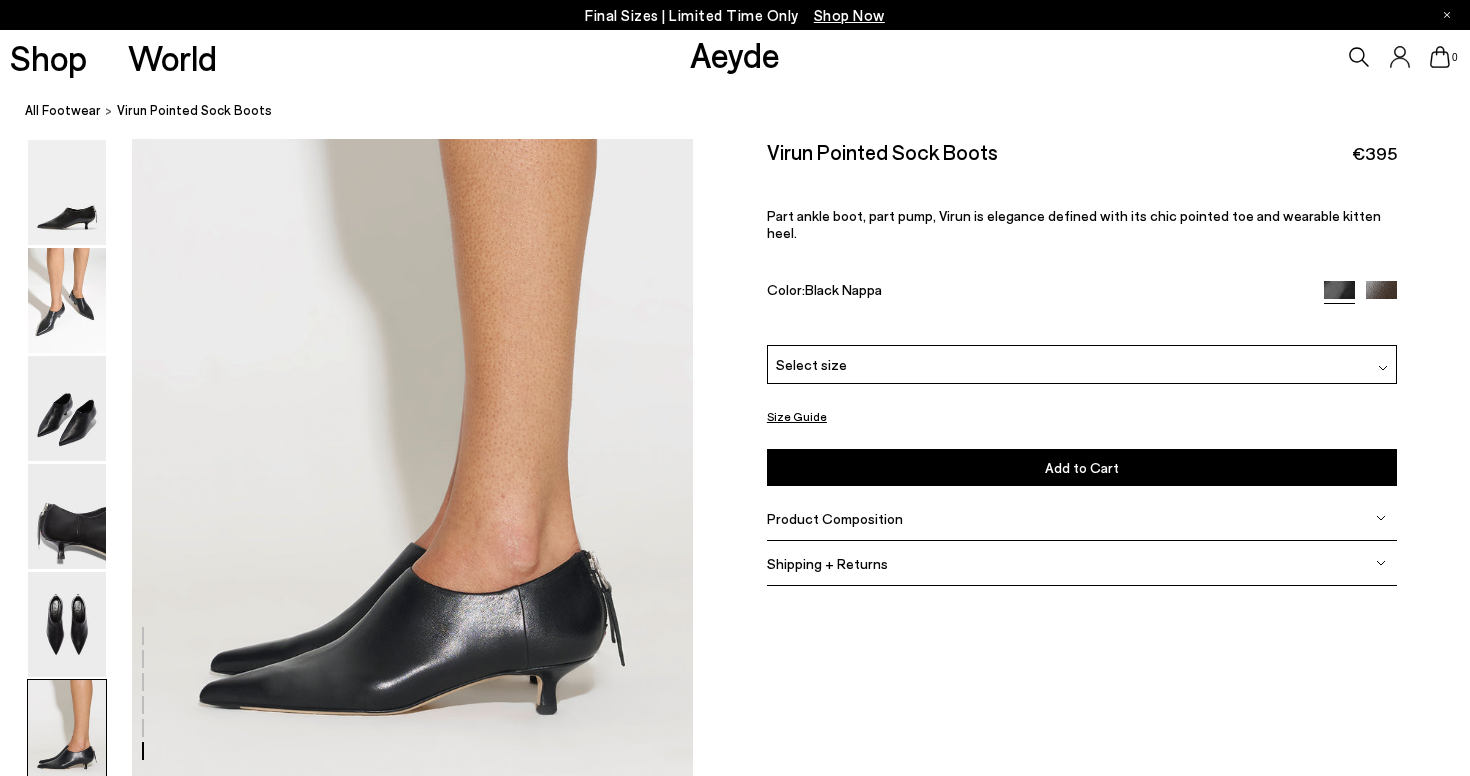 scroll, scrollTop: 3784, scrollLeft: 0, axis: vertical 